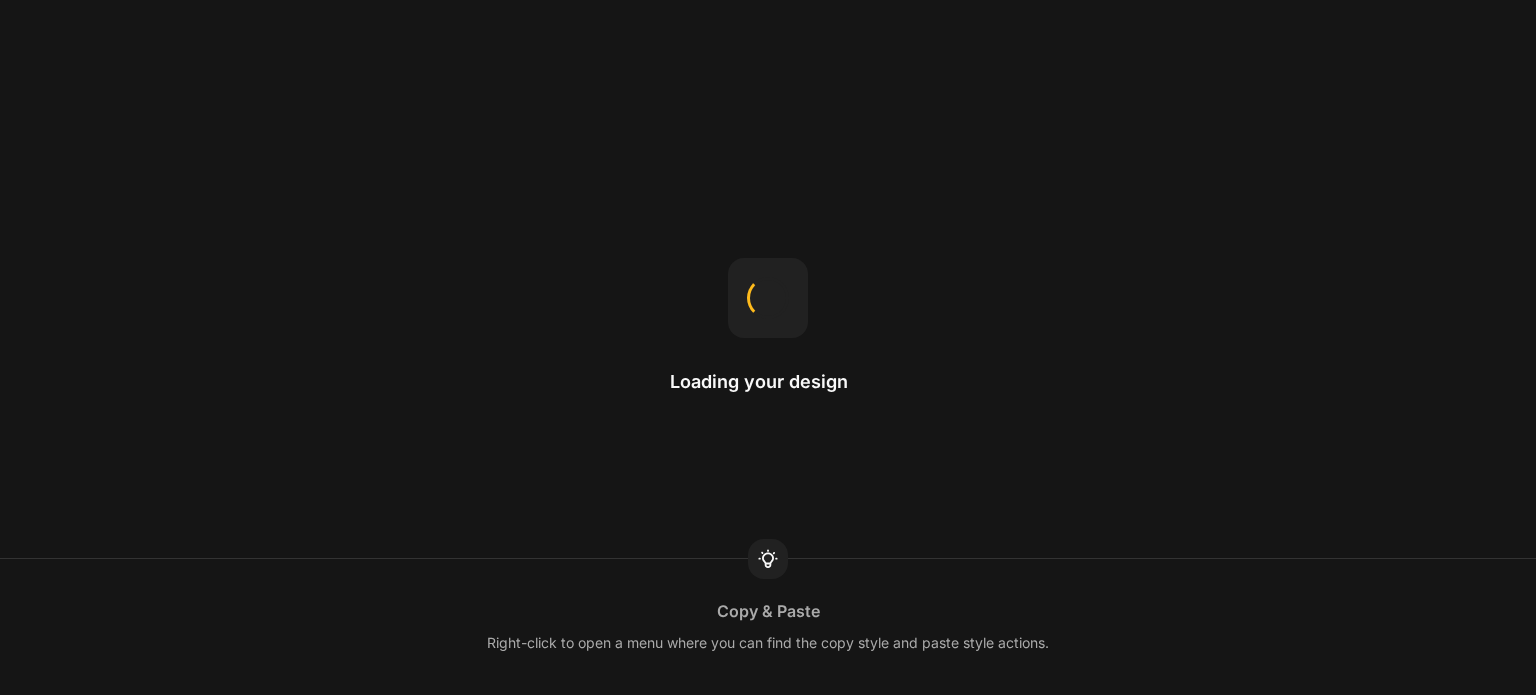scroll, scrollTop: 0, scrollLeft: 0, axis: both 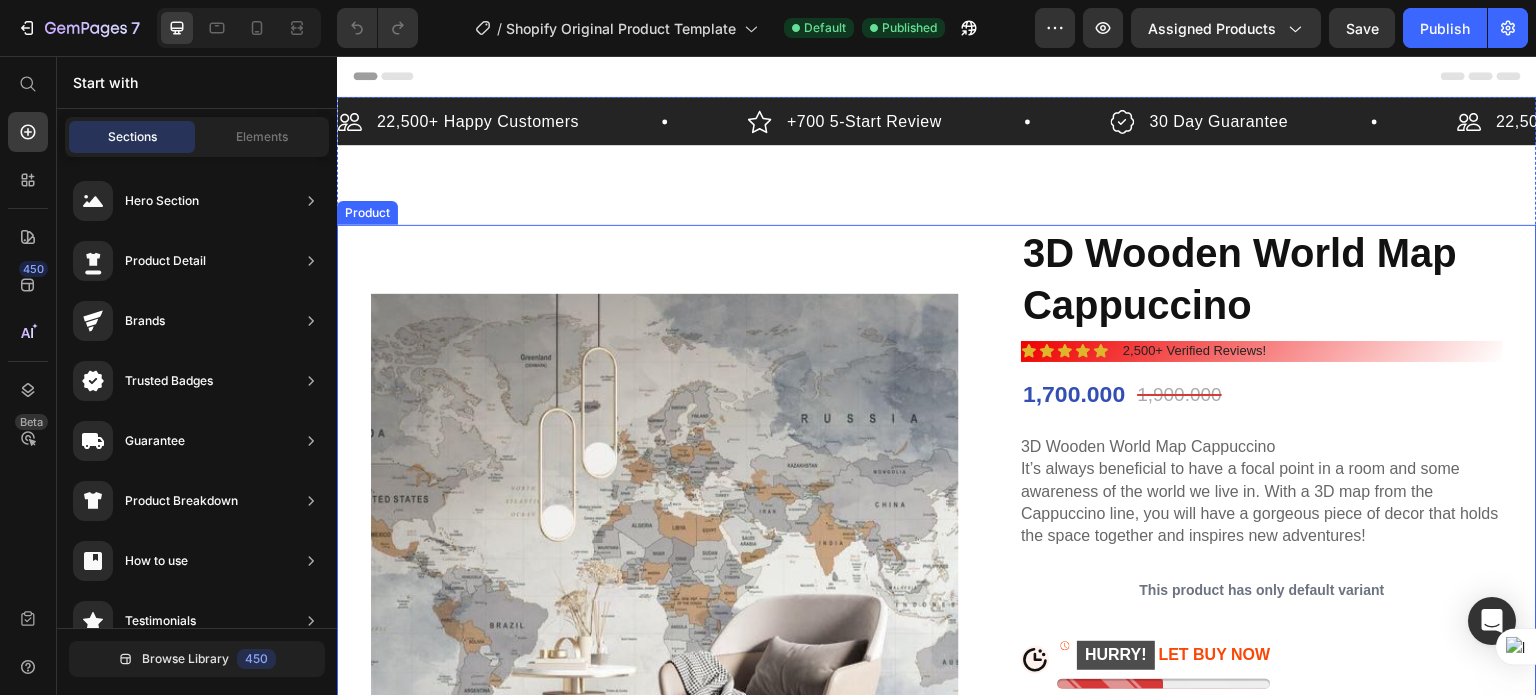 click on "Product Images 3D Wooden World Map Cappuccino Product Title Icon Icon Icon Icon Icon Icon List 2,500+ Verified Reviews! Text Block Row 1,700.000 Product Price 1,900.000 Product Price Row 3D Wooden World Map Cappuccino
It’s always beneficial to have a focal point in a room and some awareness of the world we live in. With a 3D map from the Cappuccino line, you will have a gorgeous piece of decor that holds the space together and inspires new adventures!
Product Description This product has only default variant Product Variants & Swatches
Icon
HURRY!  LET BUY NOW Stock Counter Row Quantity Text Block 1 Product Quantity Row ADD TO CART Add to Cart SHOP NOW Dynamic Checkout Row Product" at bounding box center [937, 588] 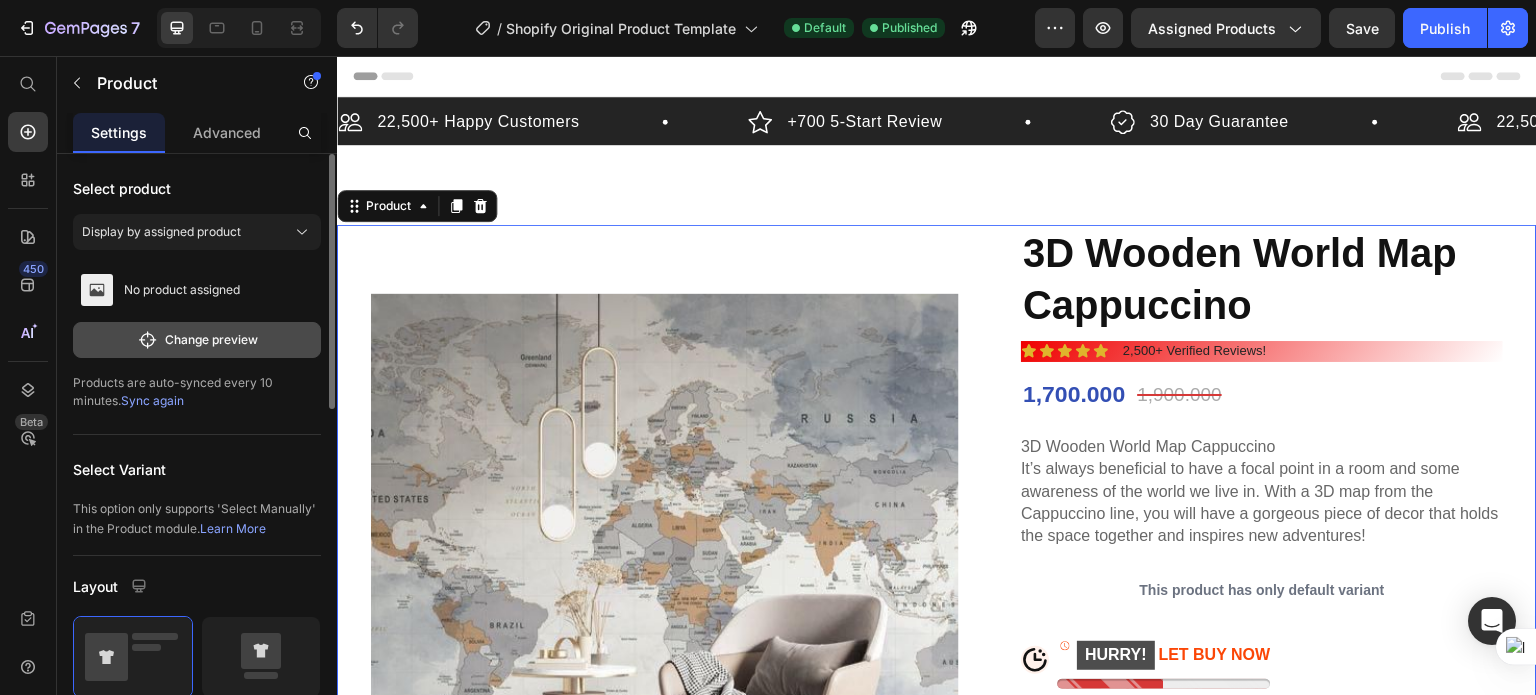 click on "Change preview" 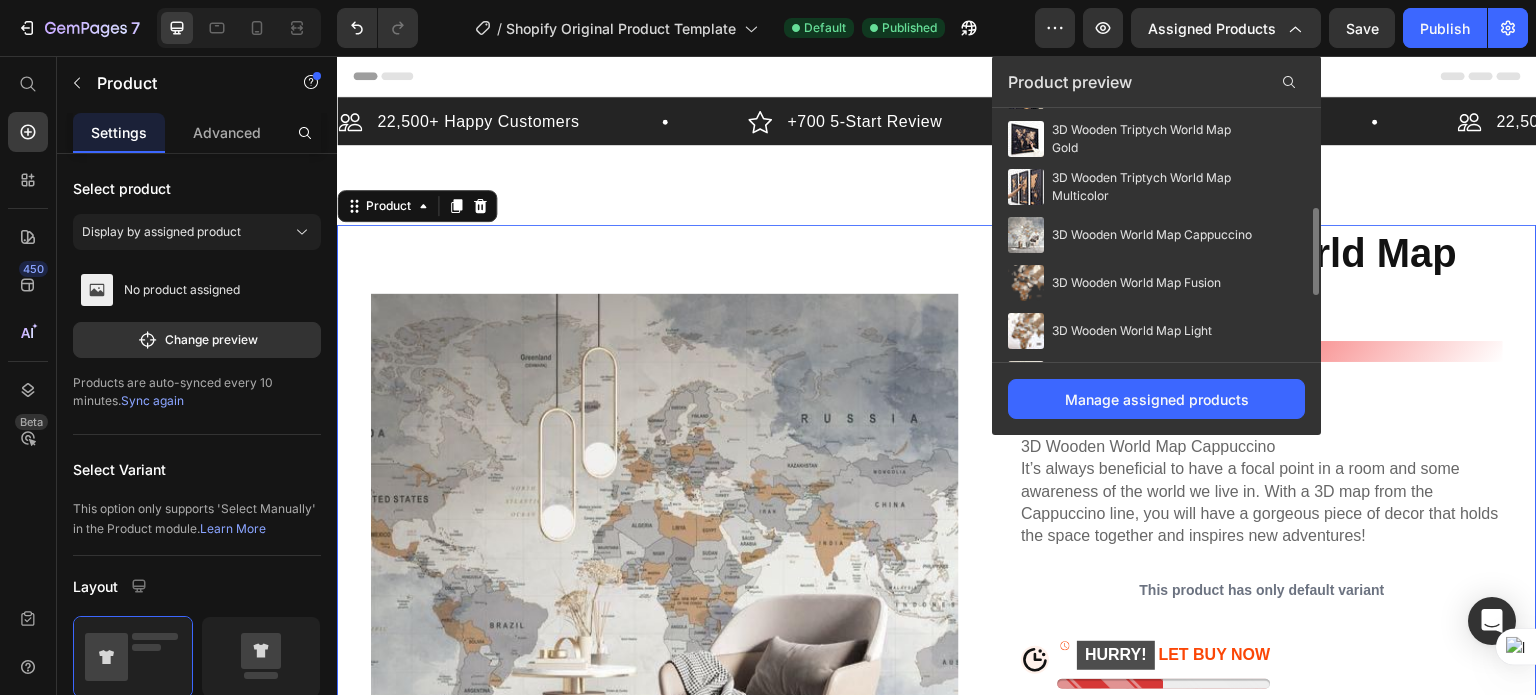 scroll, scrollTop: 481, scrollLeft: 0, axis: vertical 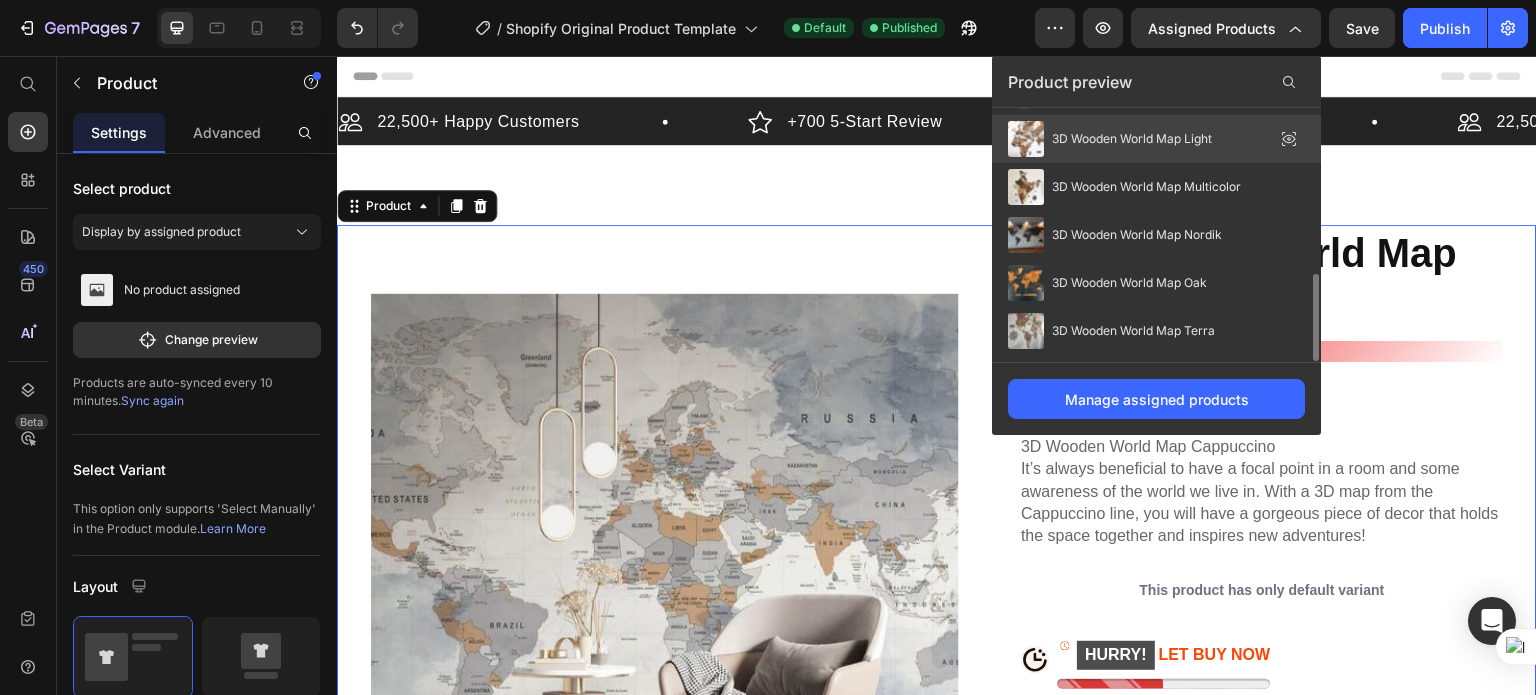 click on "3D Wooden World Map Light" at bounding box center (1132, 139) 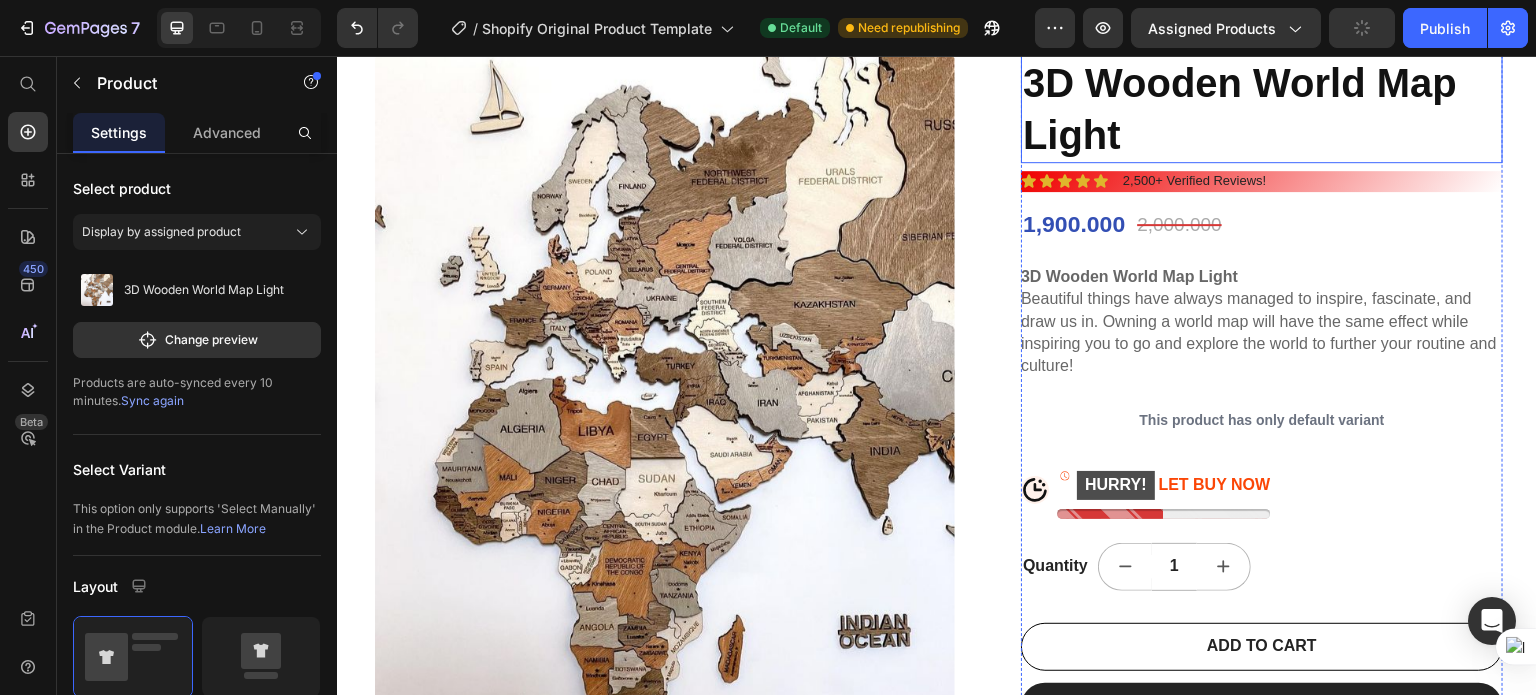 scroll, scrollTop: 200, scrollLeft: 0, axis: vertical 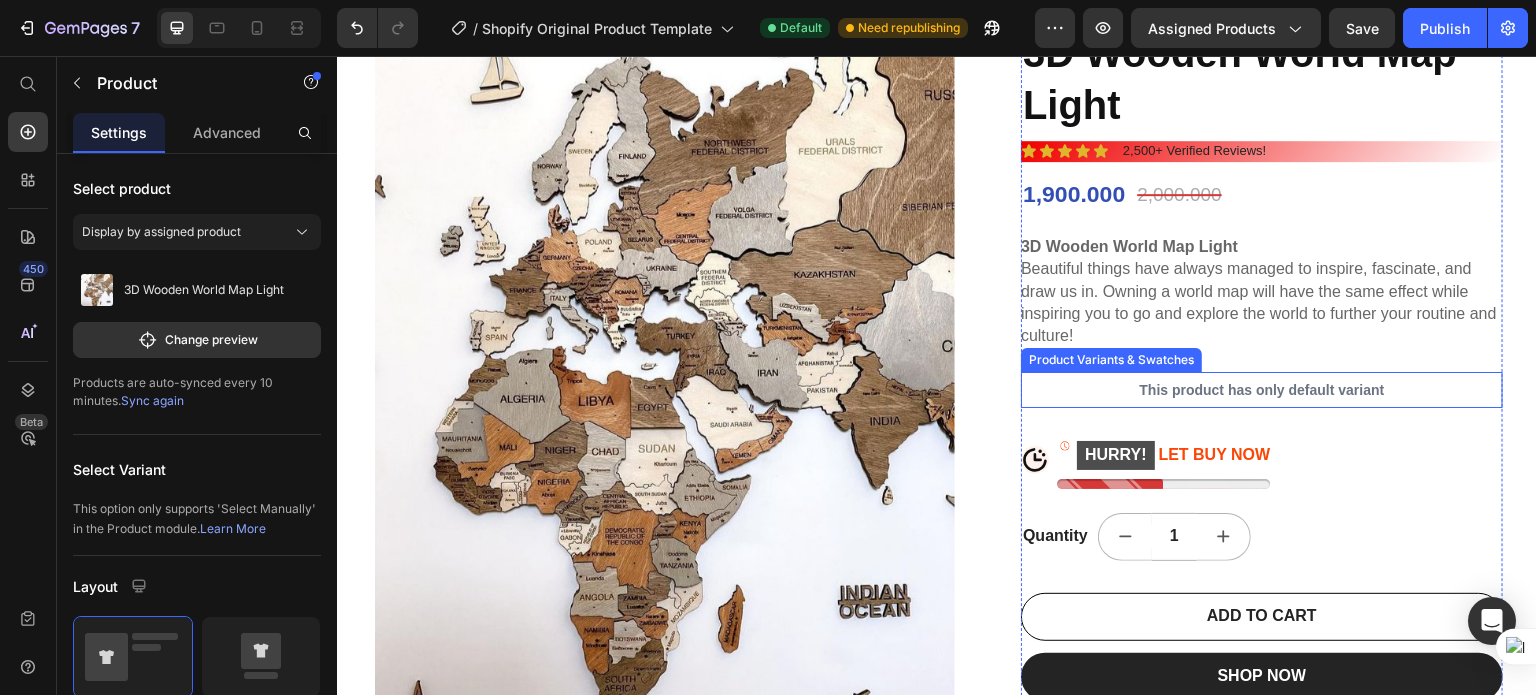 click on "This product has only default variant" at bounding box center (1262, 390) 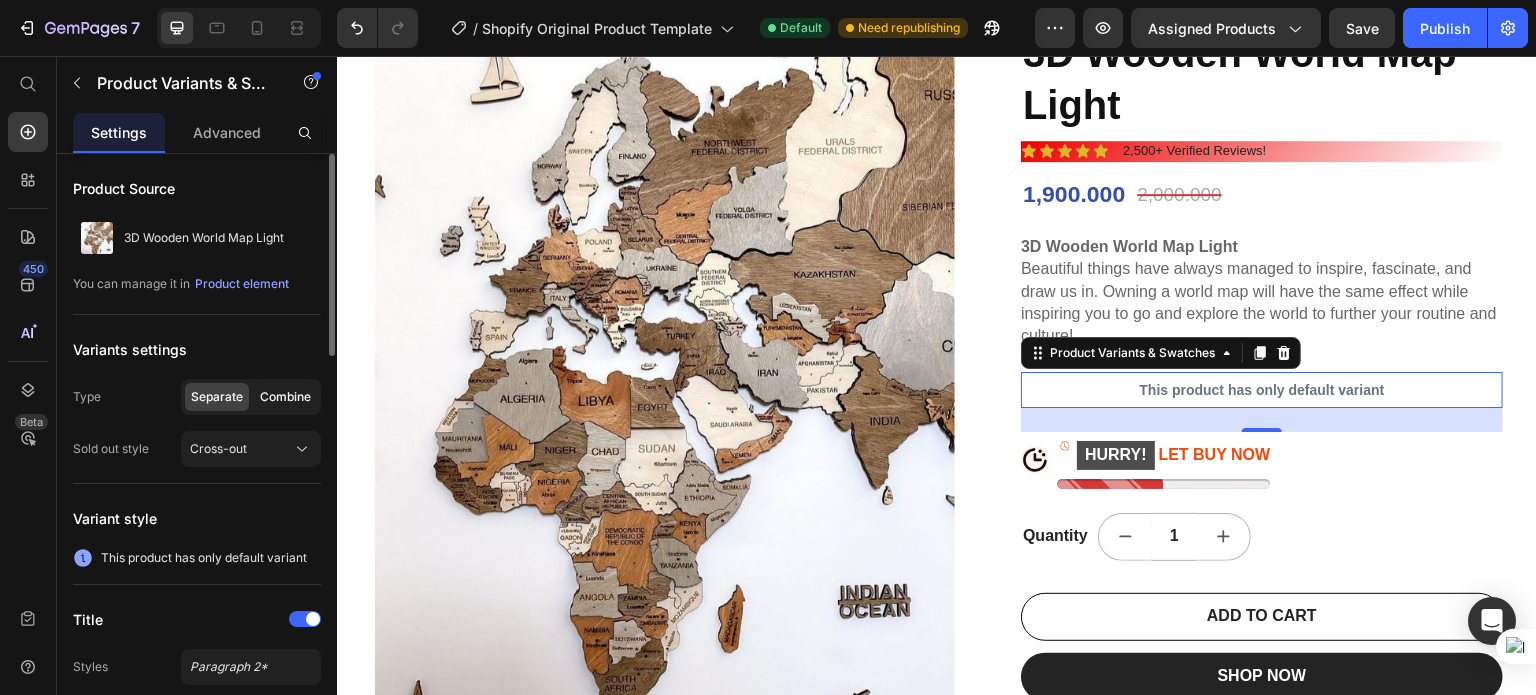 click on "Combine" 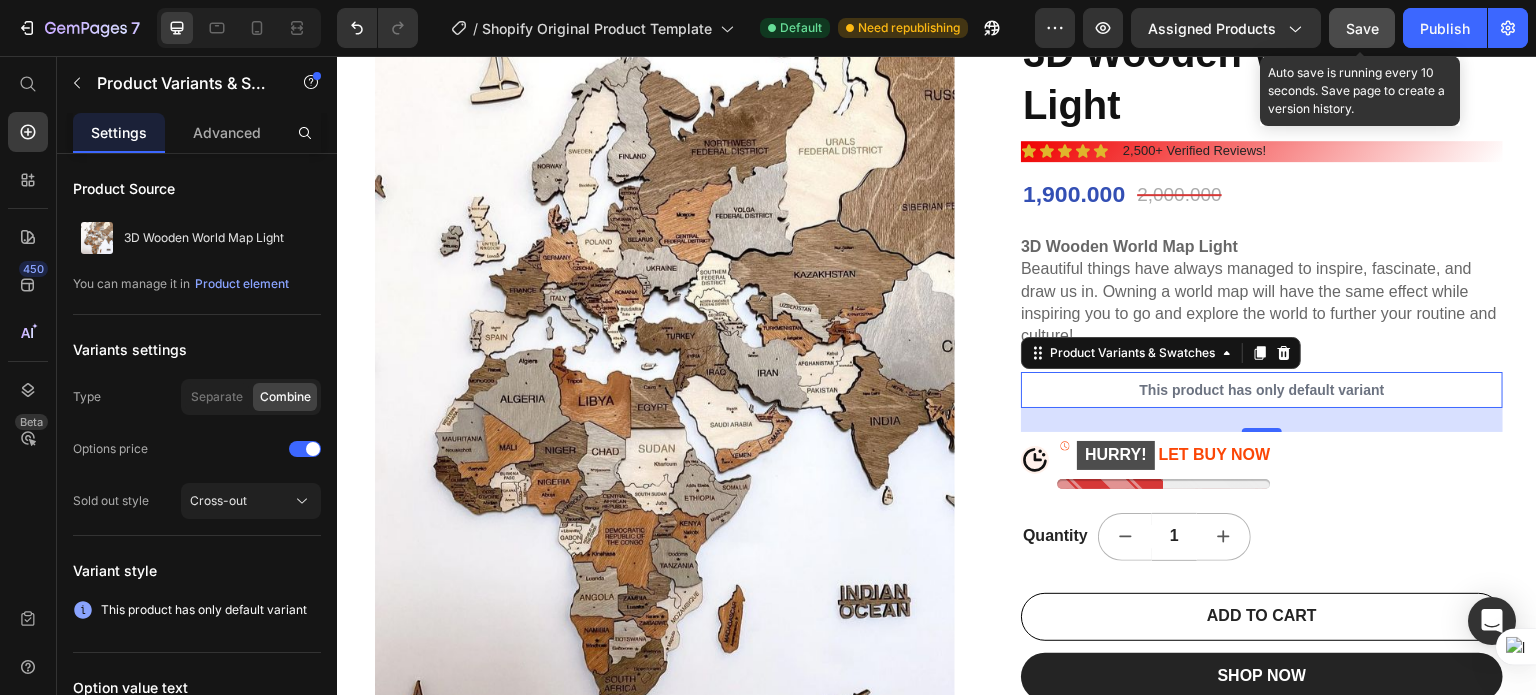 click on "Save" at bounding box center [1362, 28] 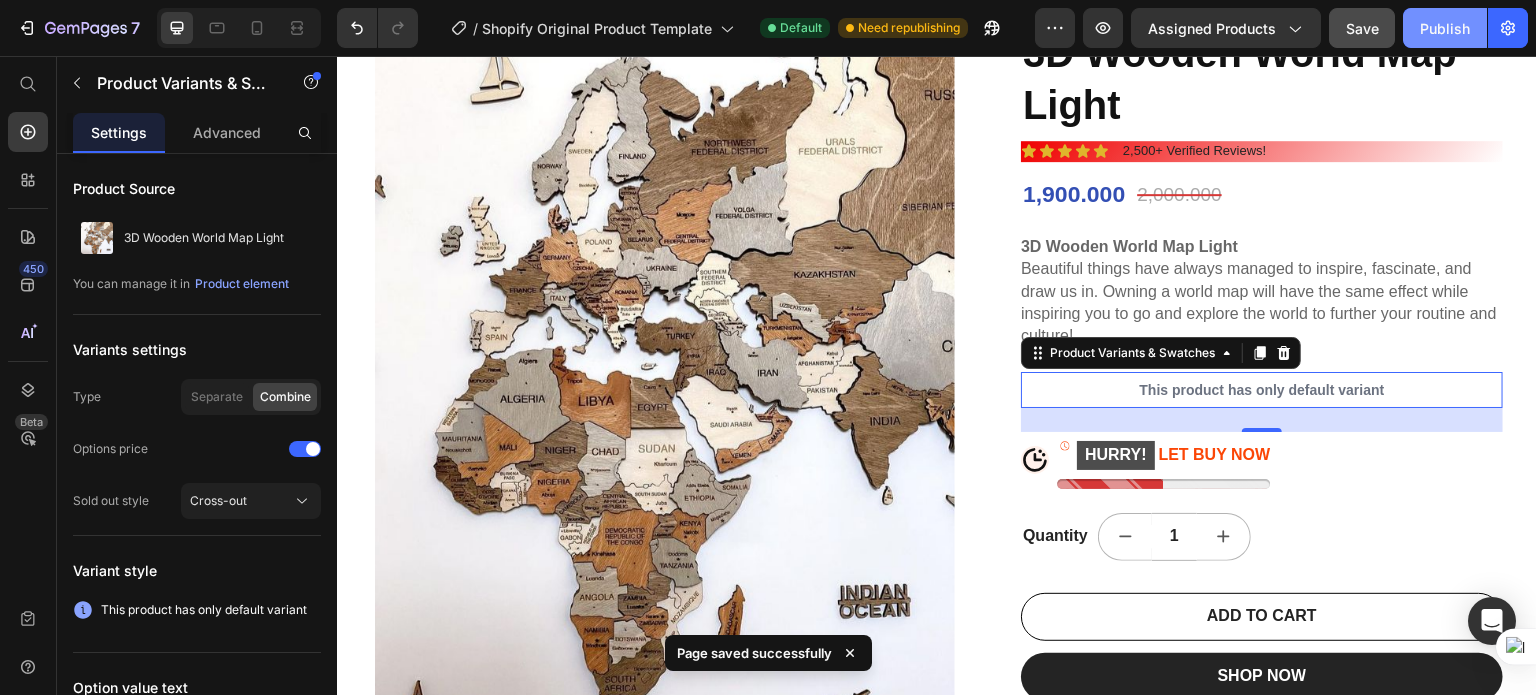 click on "Publish" 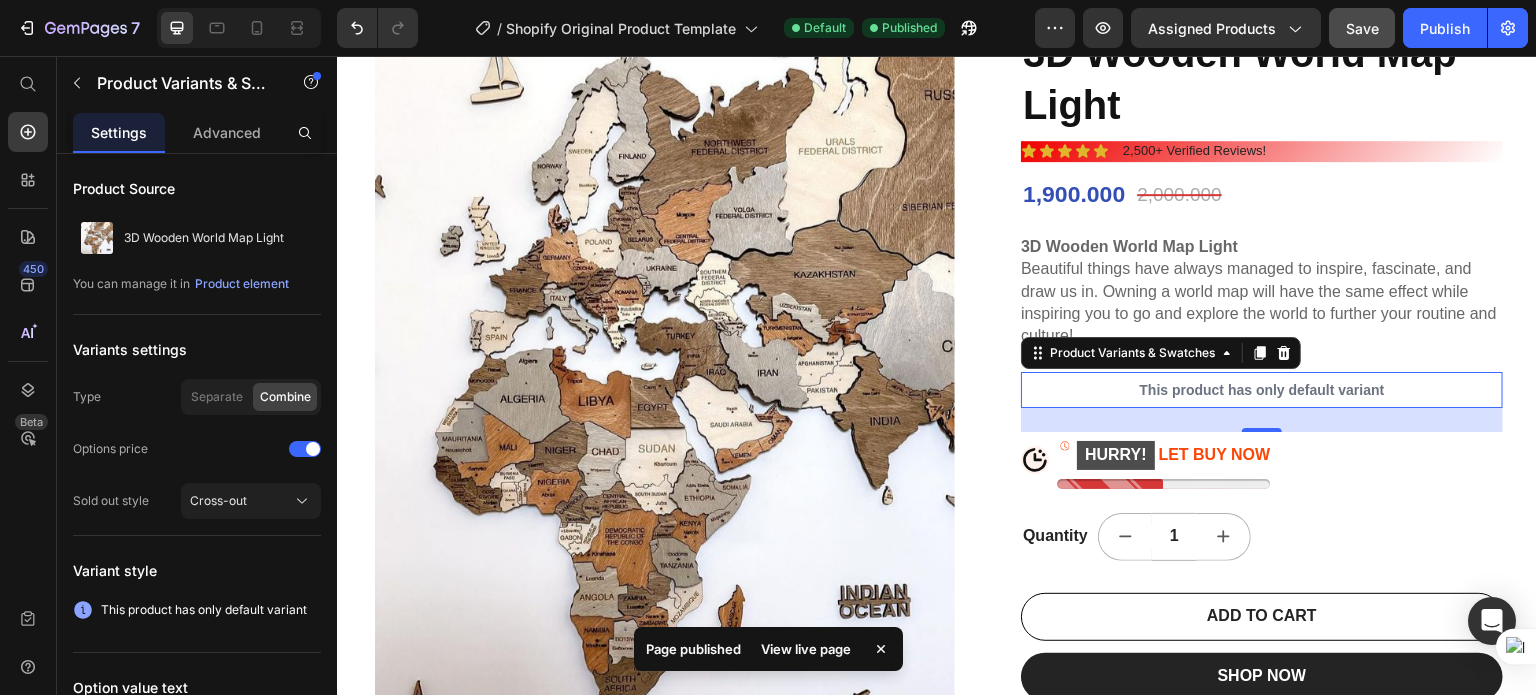 type 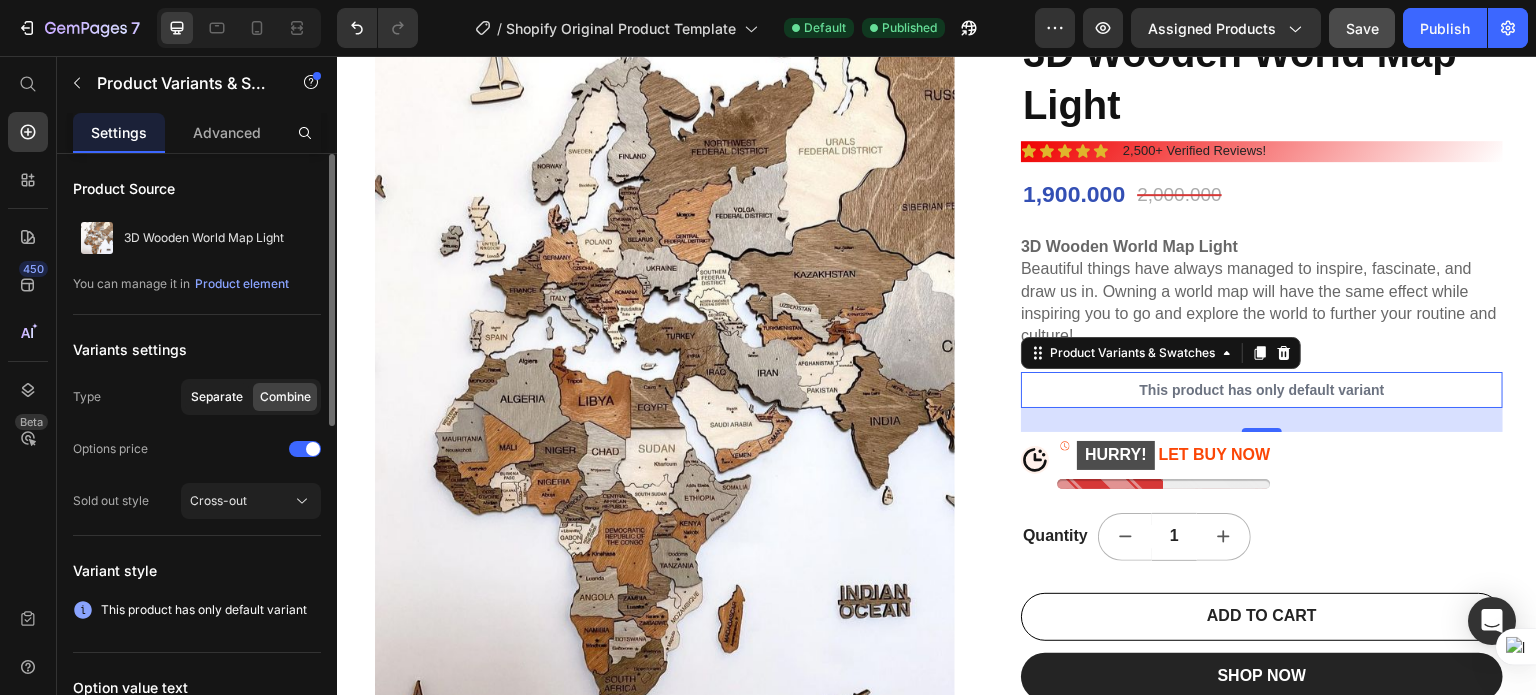 click on "Separate" 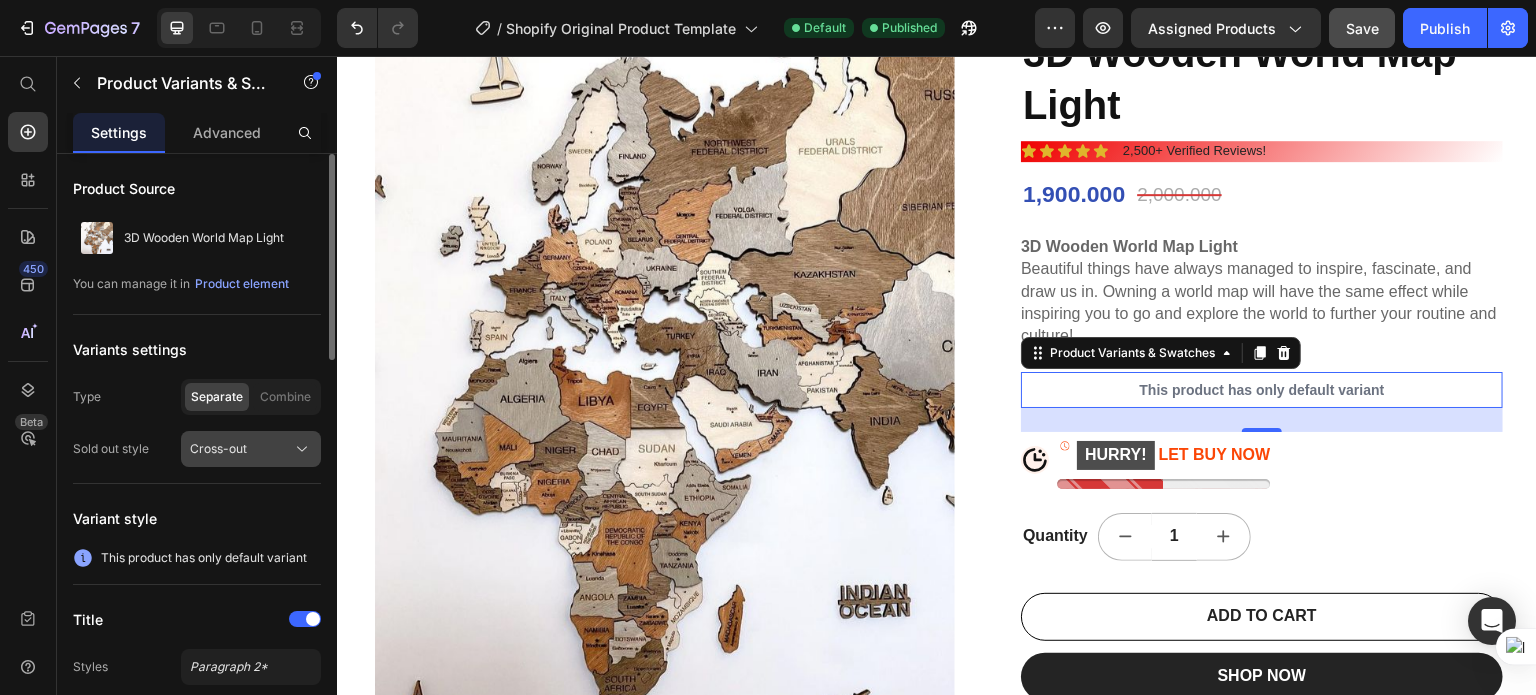 click on "Cross-out" 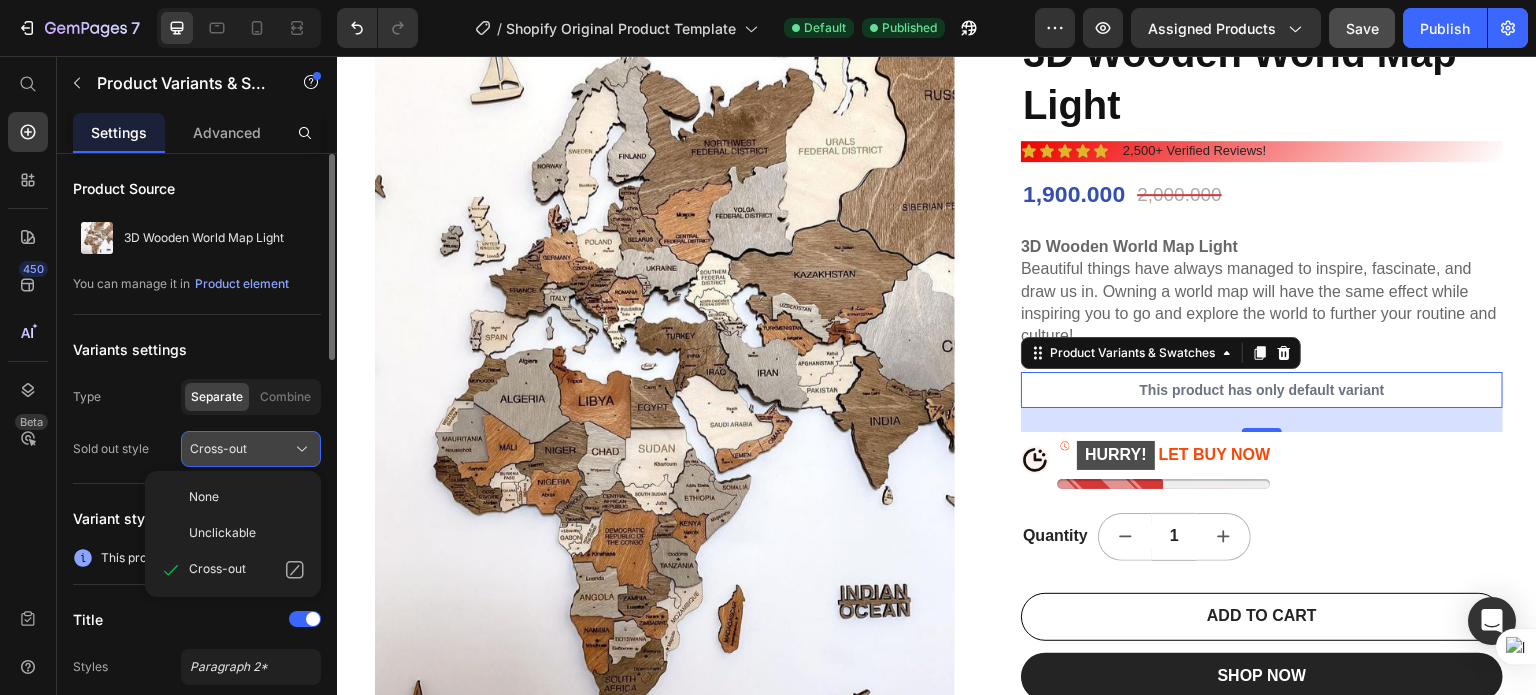 click on "Cross-out" 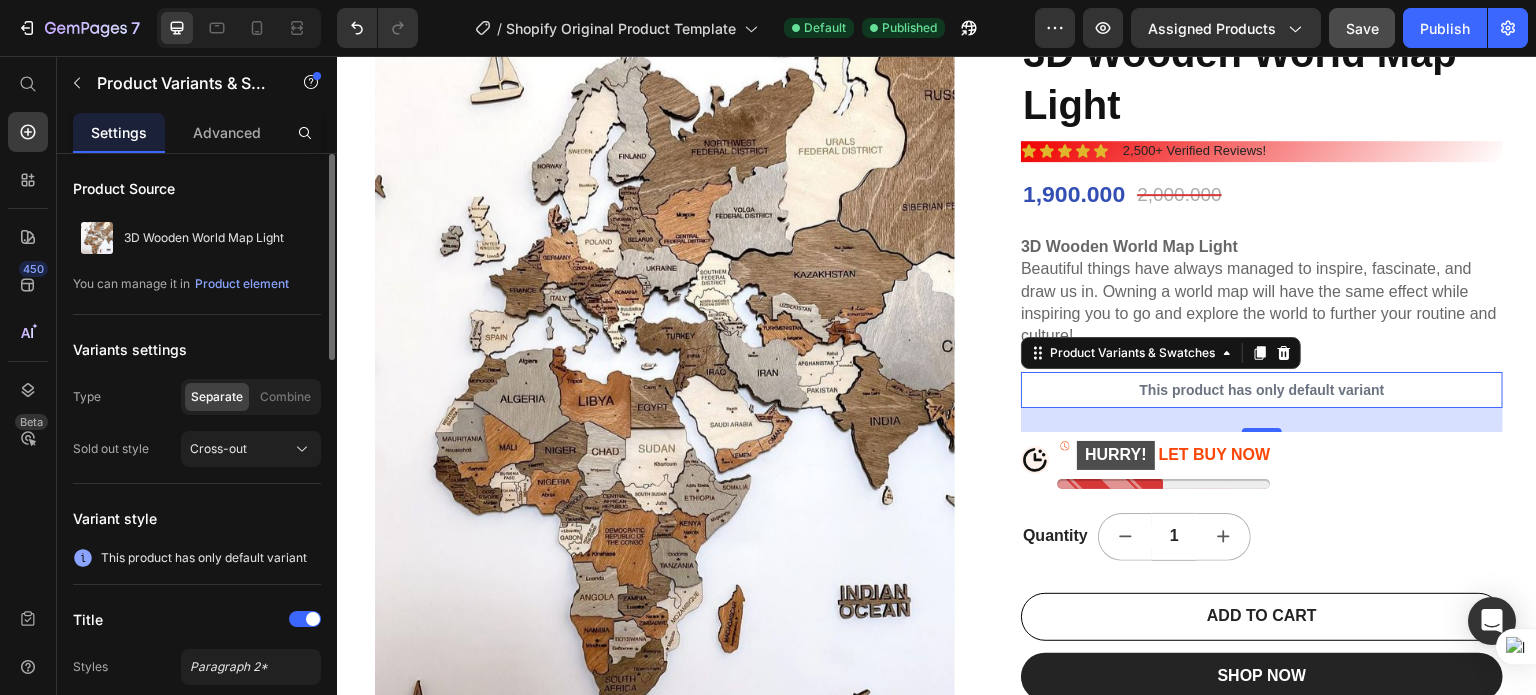 click on "Variants settings" at bounding box center [197, 349] 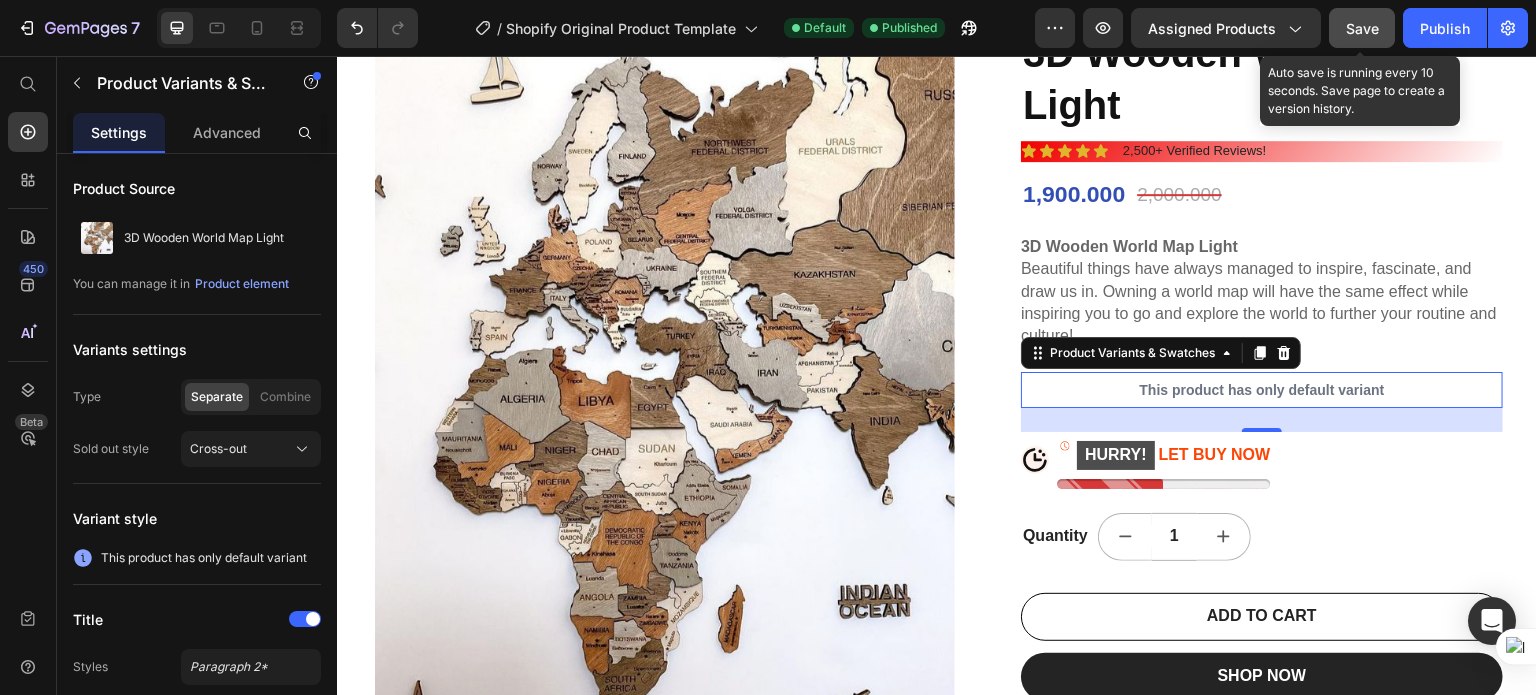 click on "Save" at bounding box center [1362, 28] 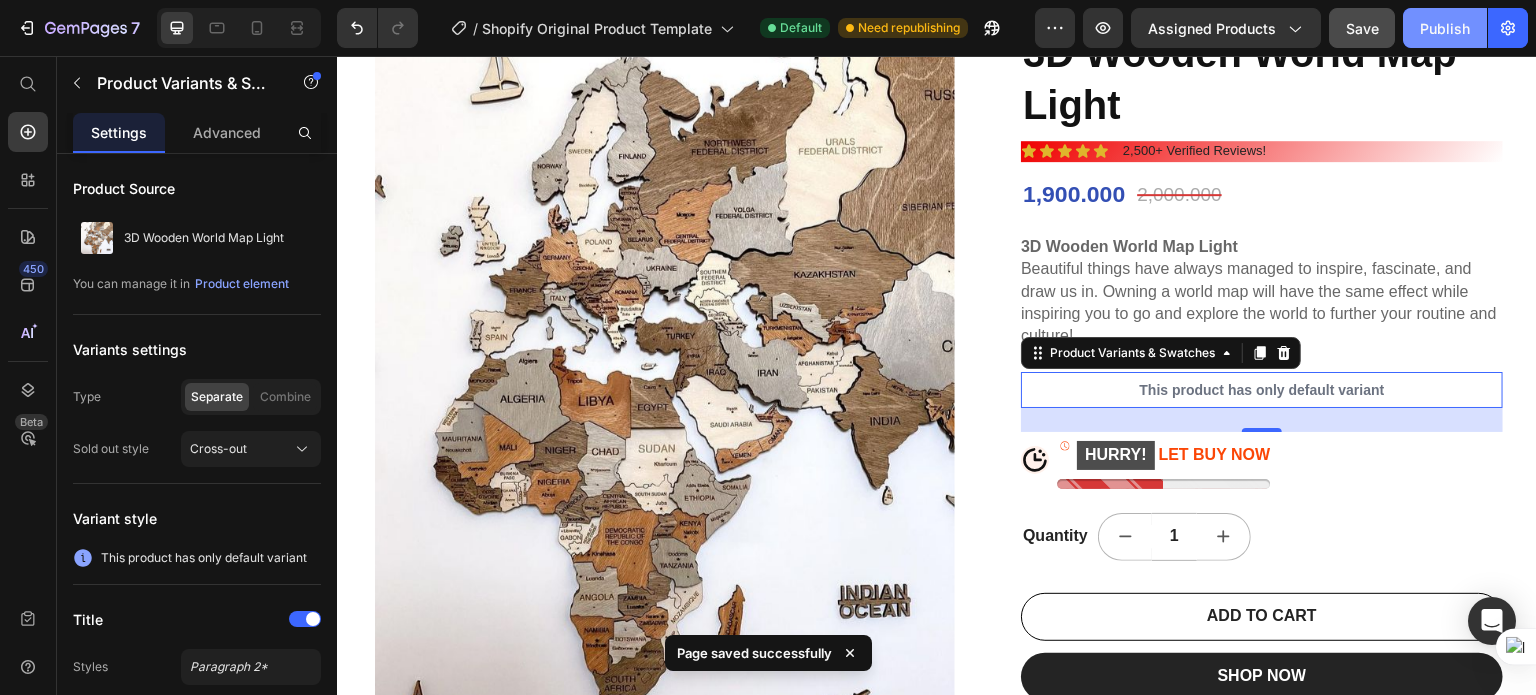click on "Publish" at bounding box center (1445, 28) 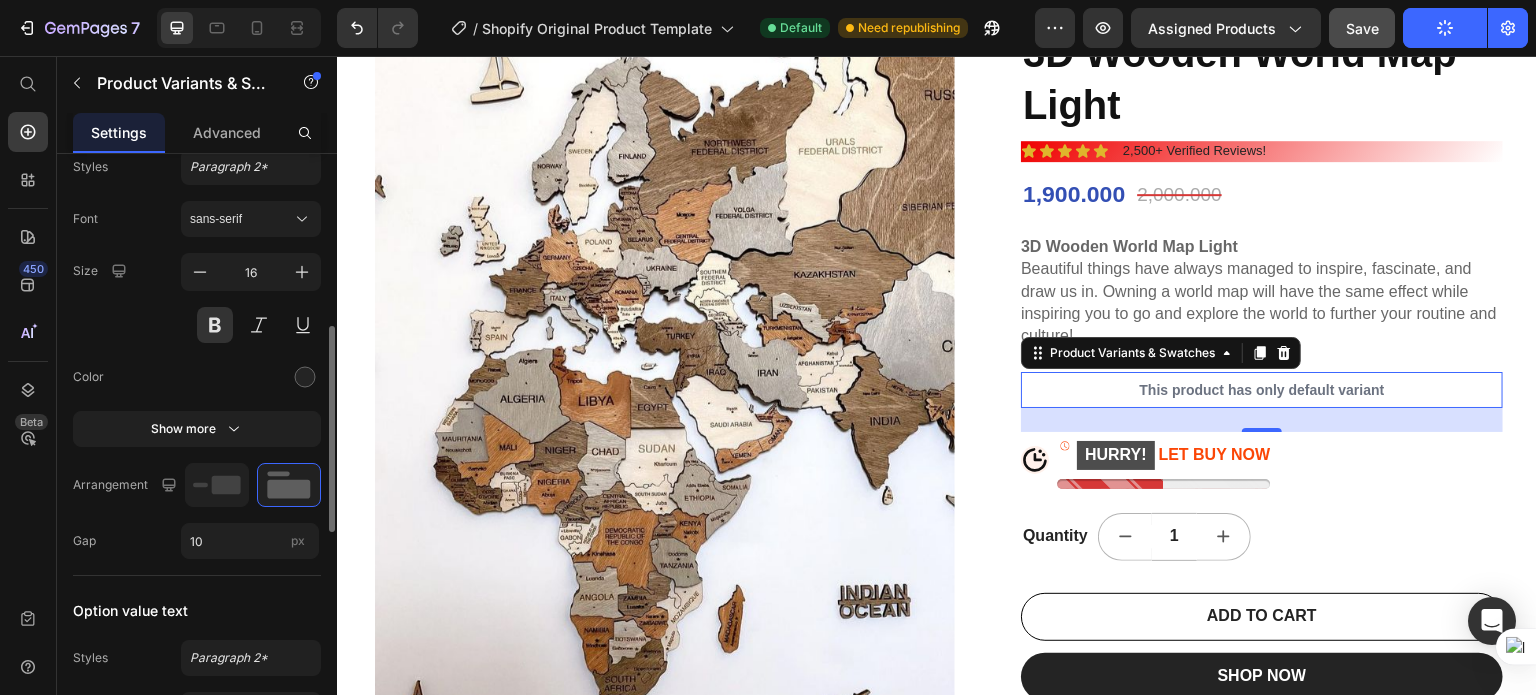 scroll, scrollTop: 400, scrollLeft: 0, axis: vertical 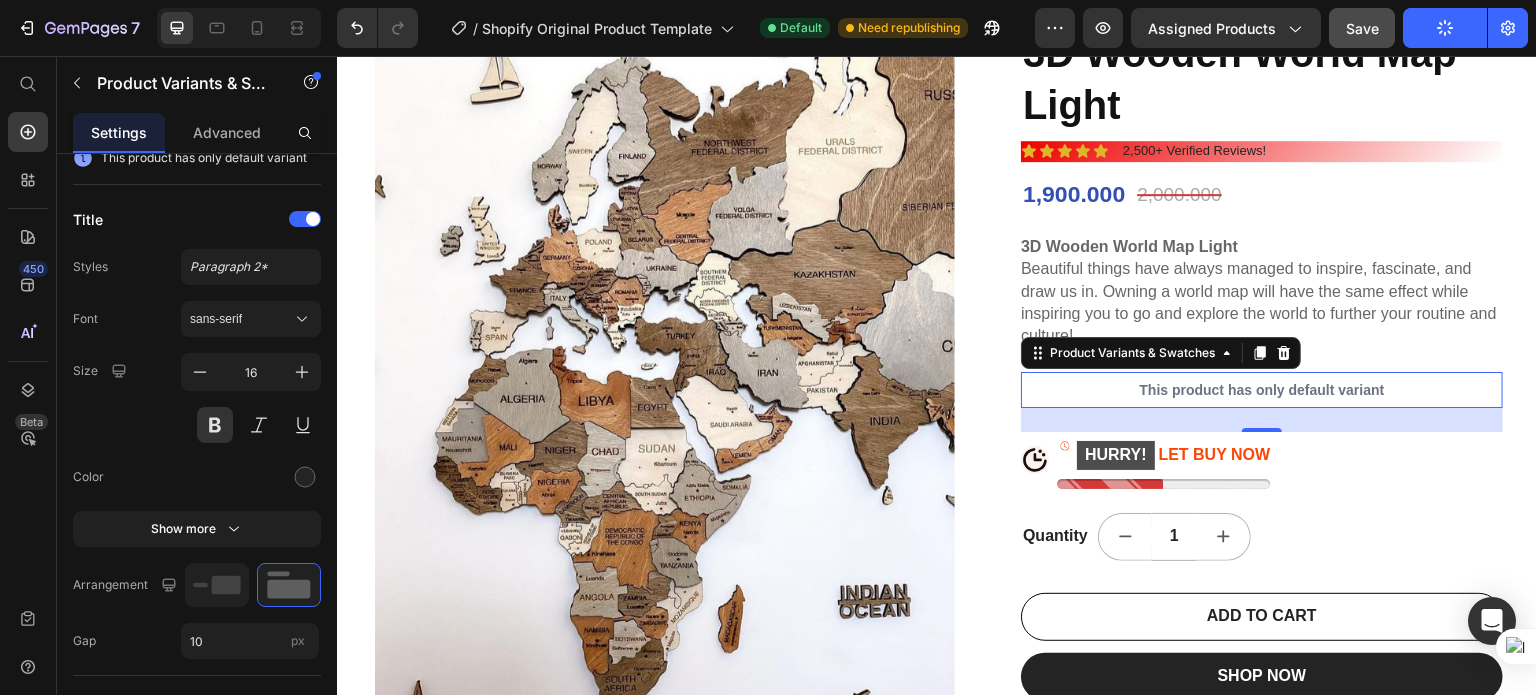 click on "This product has only default variant" at bounding box center (1262, 390) 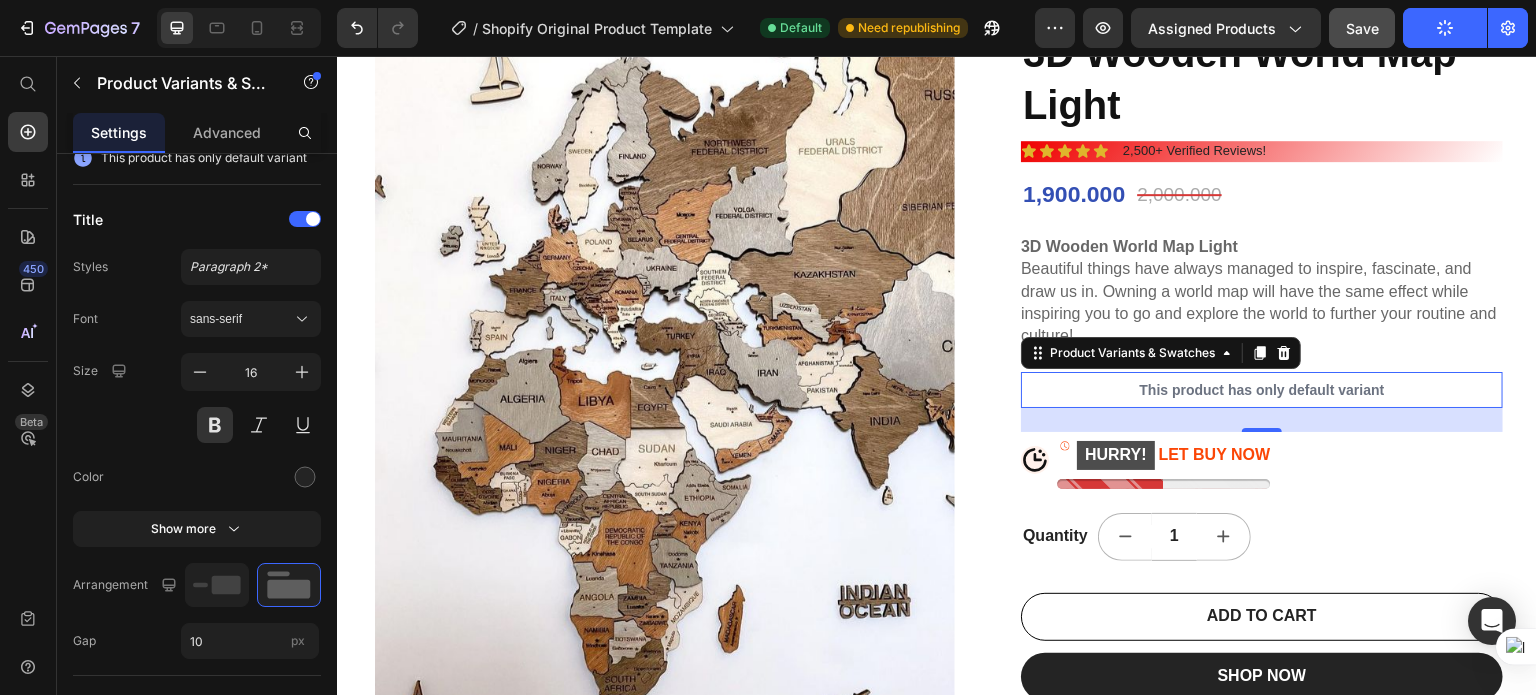 click on "This product has only default variant" at bounding box center [1262, 390] 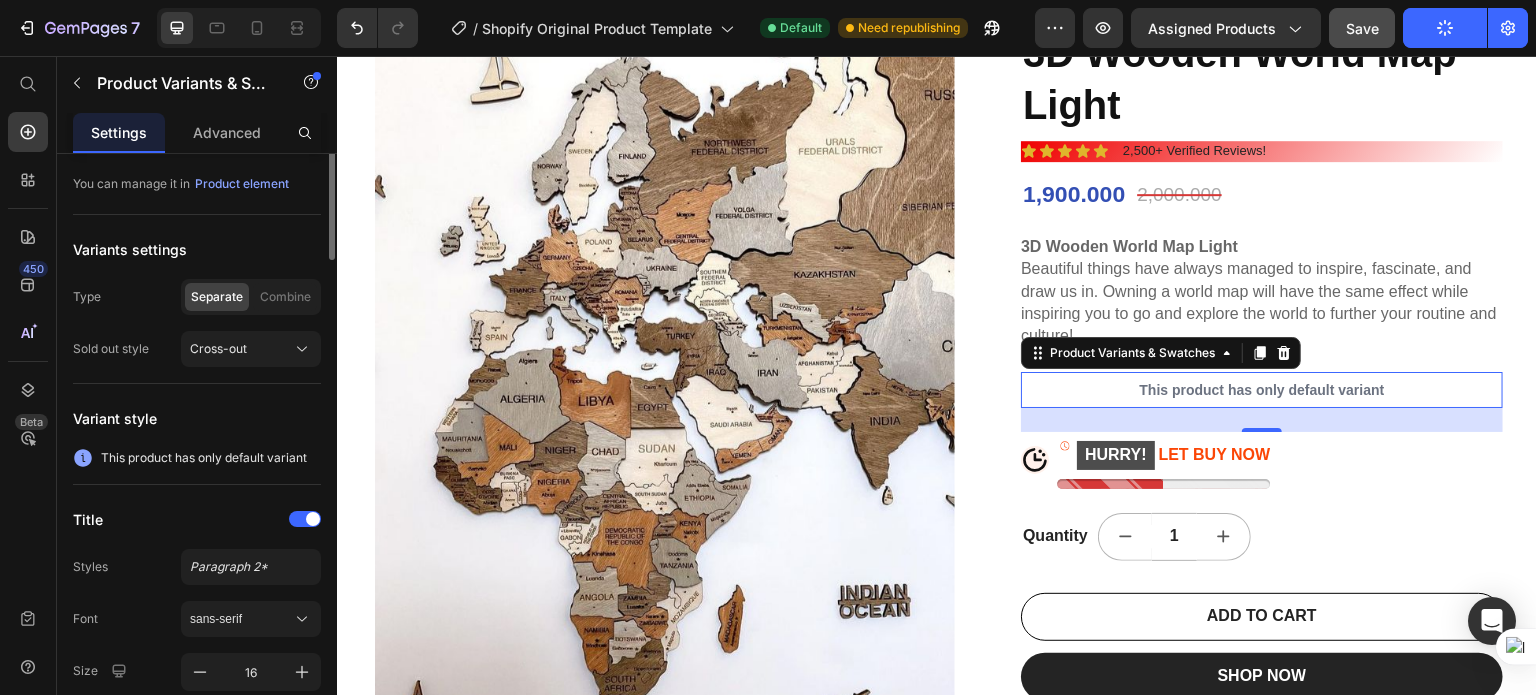 scroll, scrollTop: 0, scrollLeft: 0, axis: both 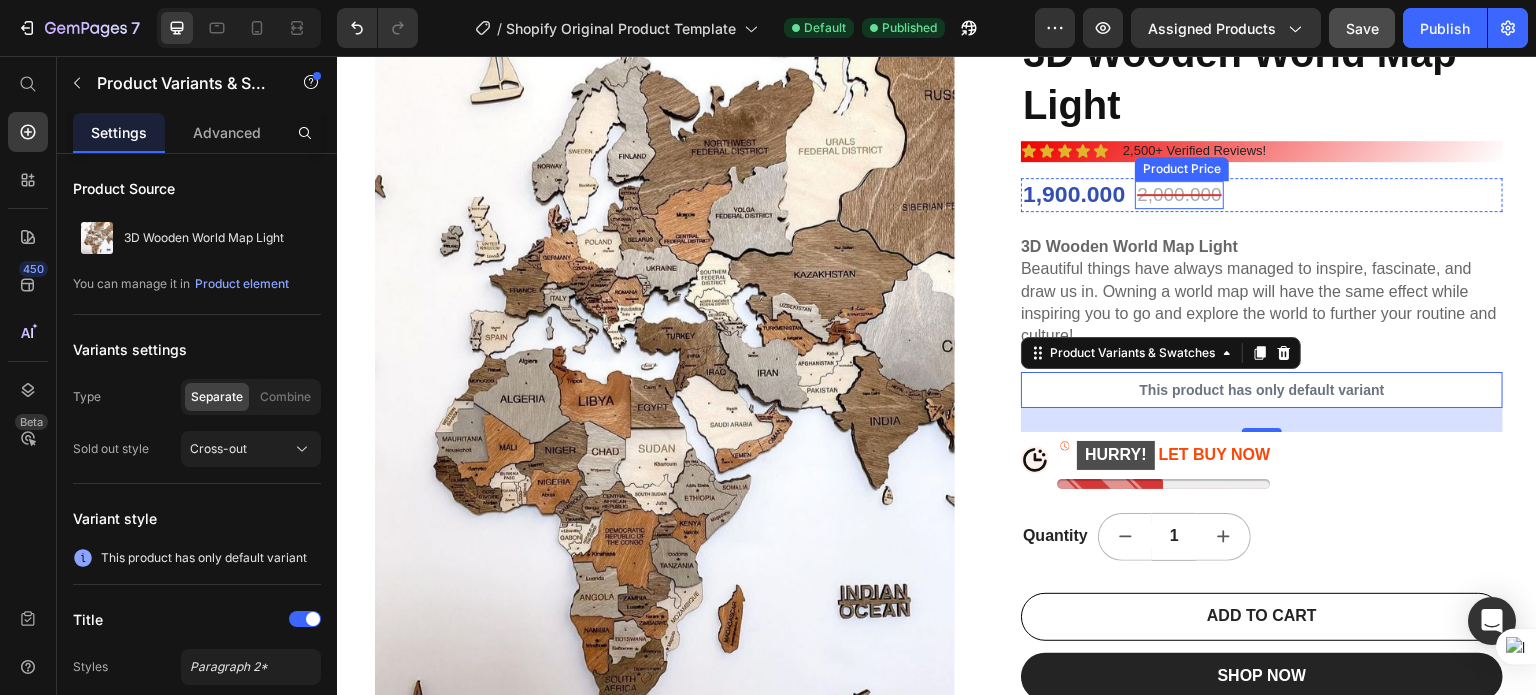 click on "2,000.000" at bounding box center [1179, 195] 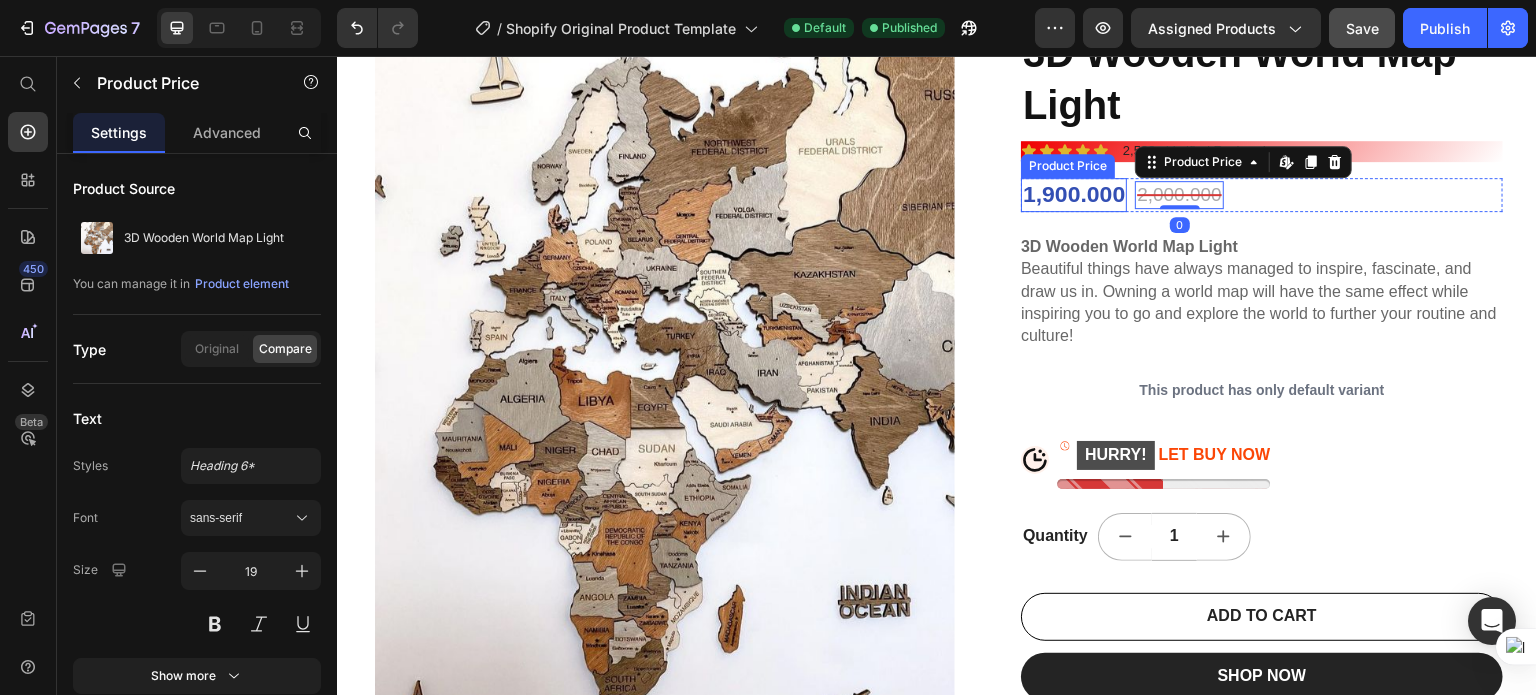 click on "1,900.000" at bounding box center (1074, 195) 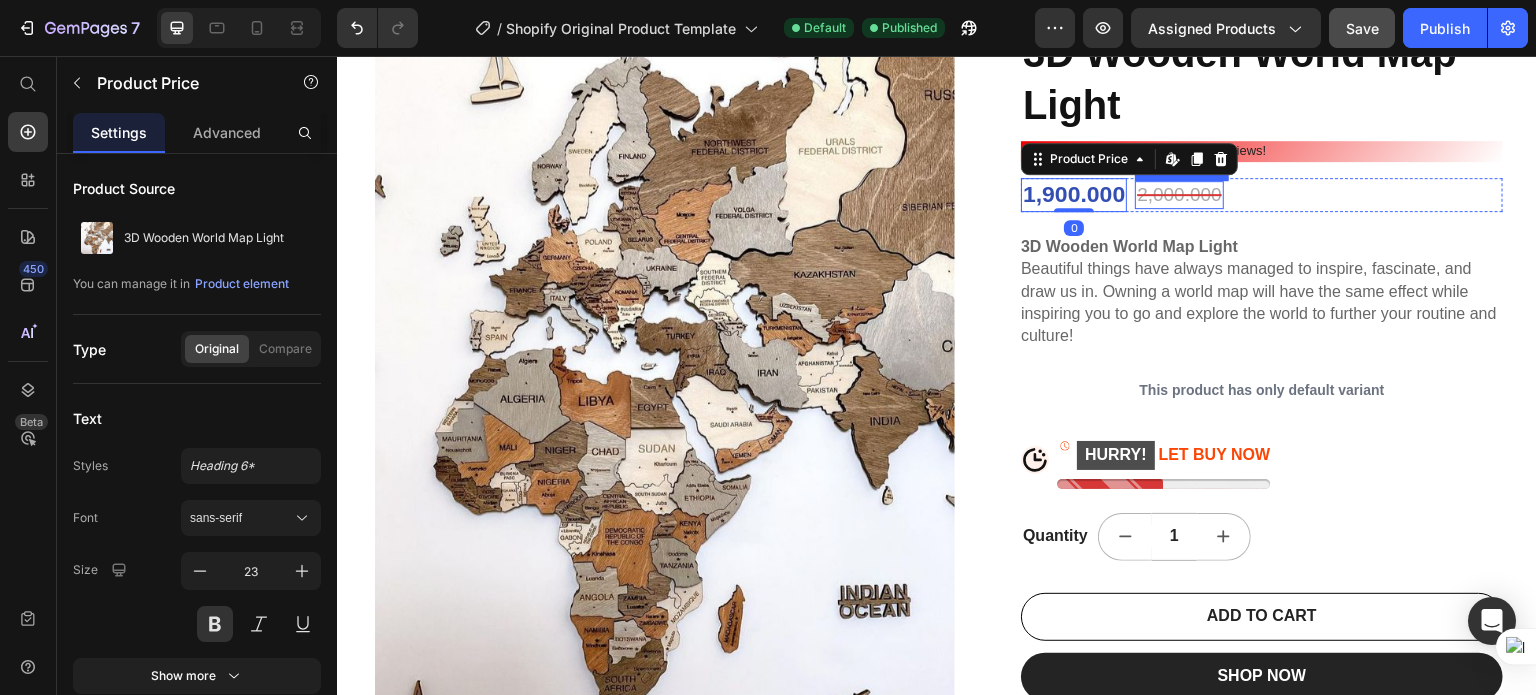 click on "2,000.000" at bounding box center (1179, 195) 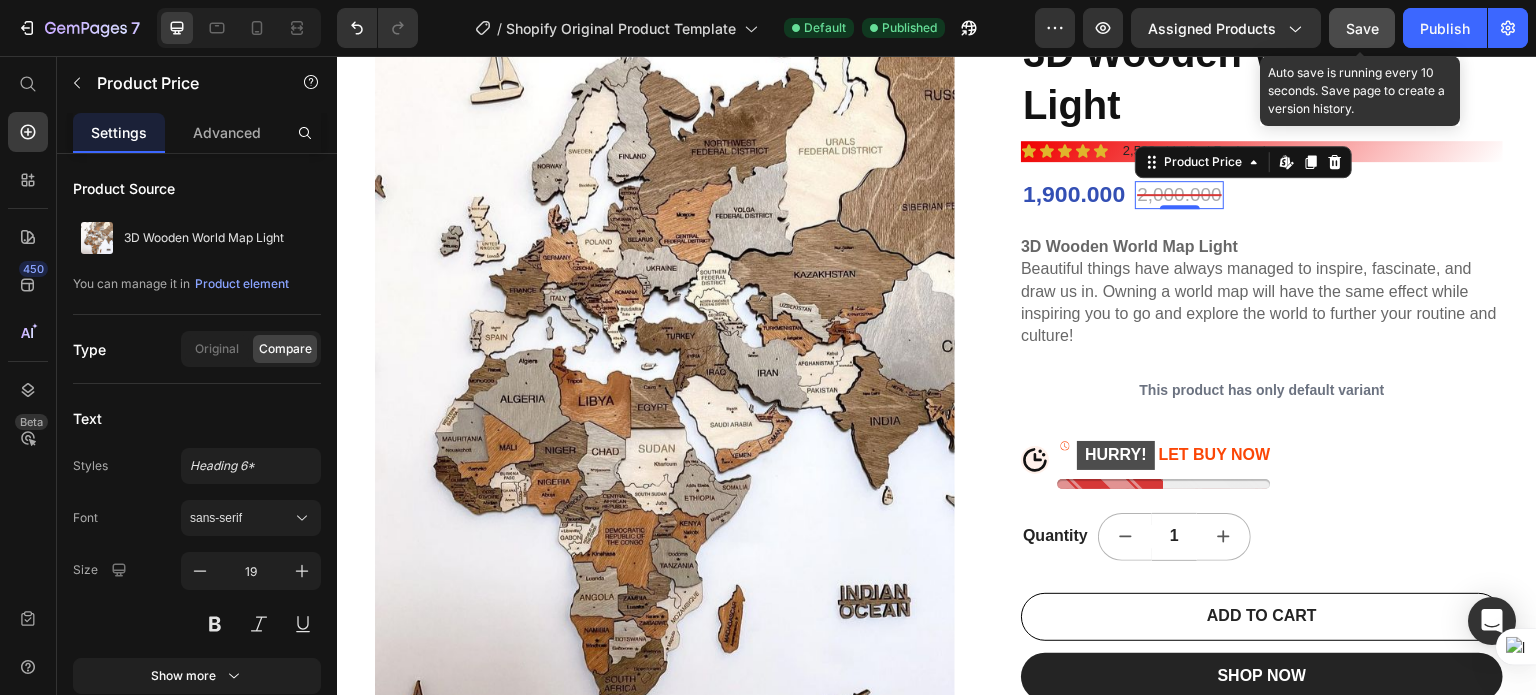 click on "Save" at bounding box center (1362, 28) 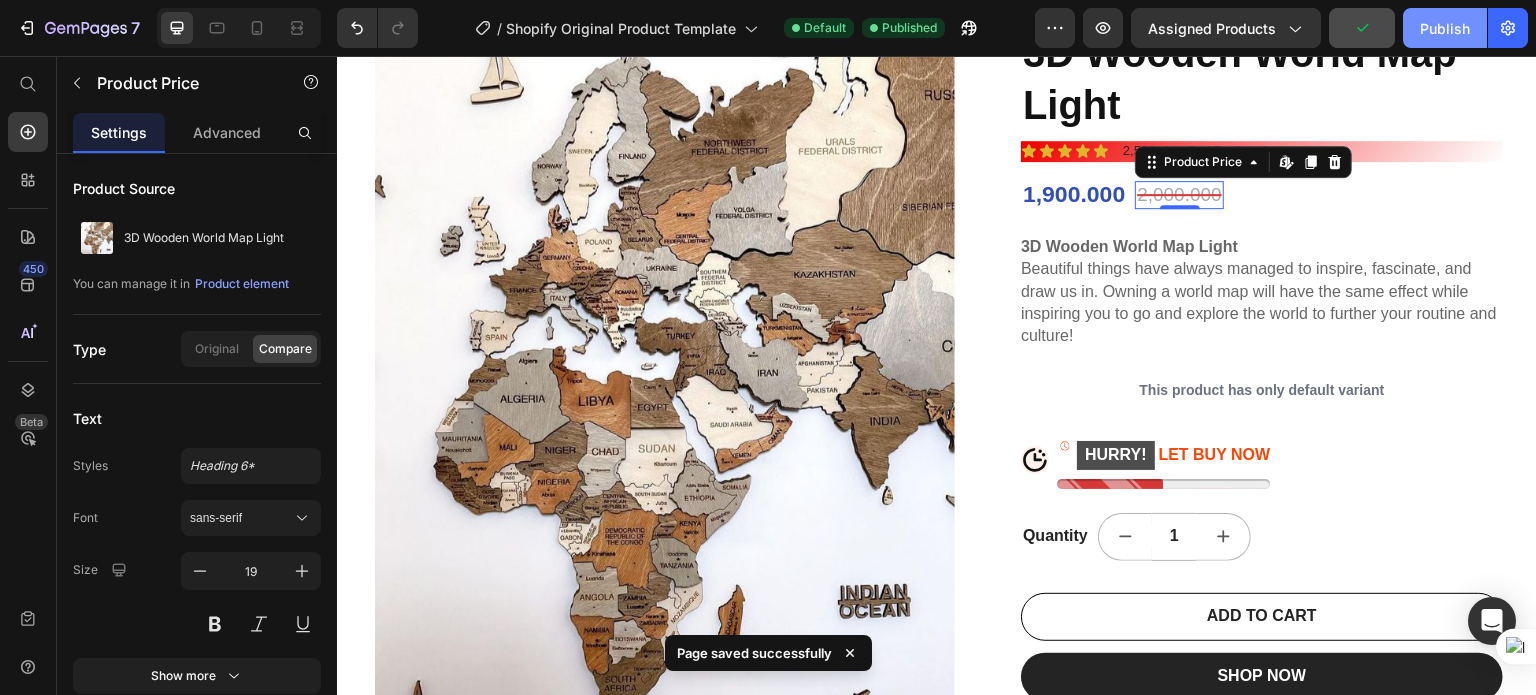 click on "Publish" at bounding box center (1445, 28) 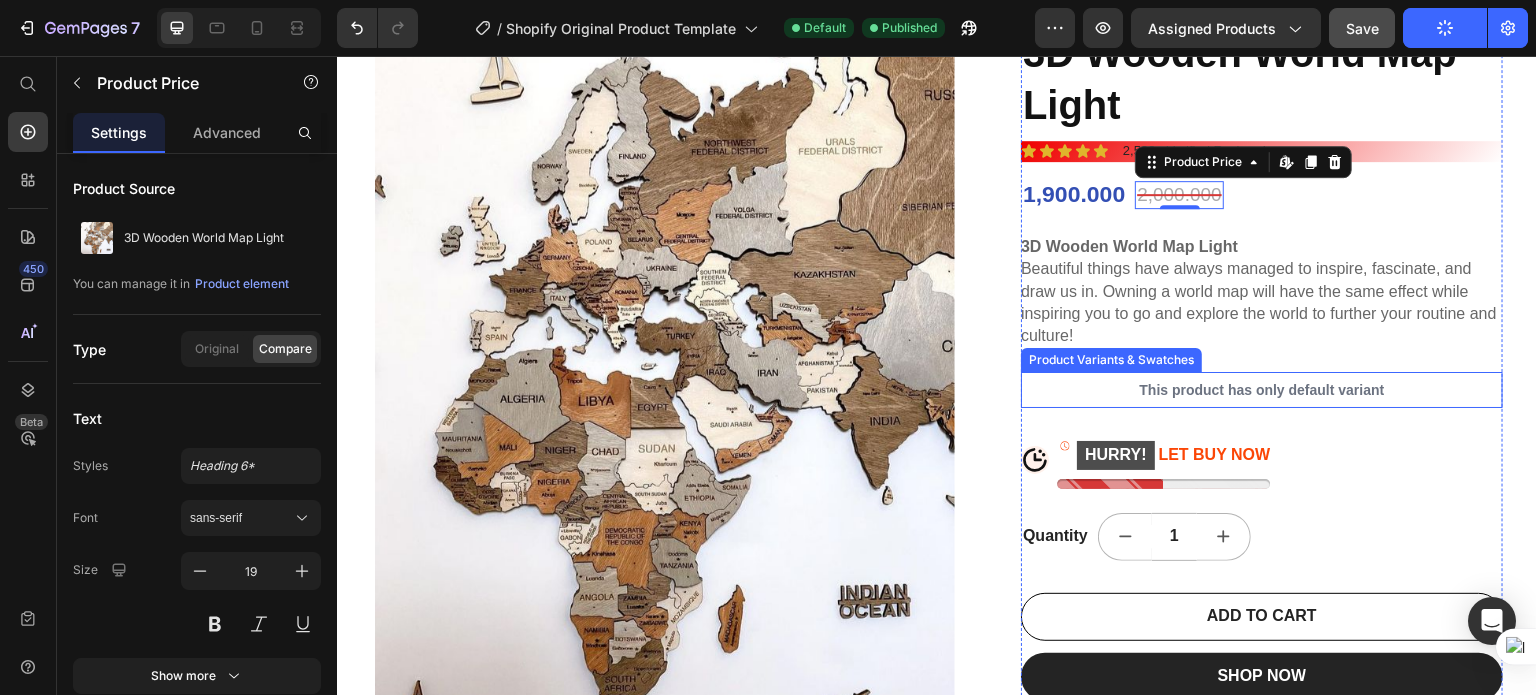 click on "This product has only default variant" at bounding box center [1262, 390] 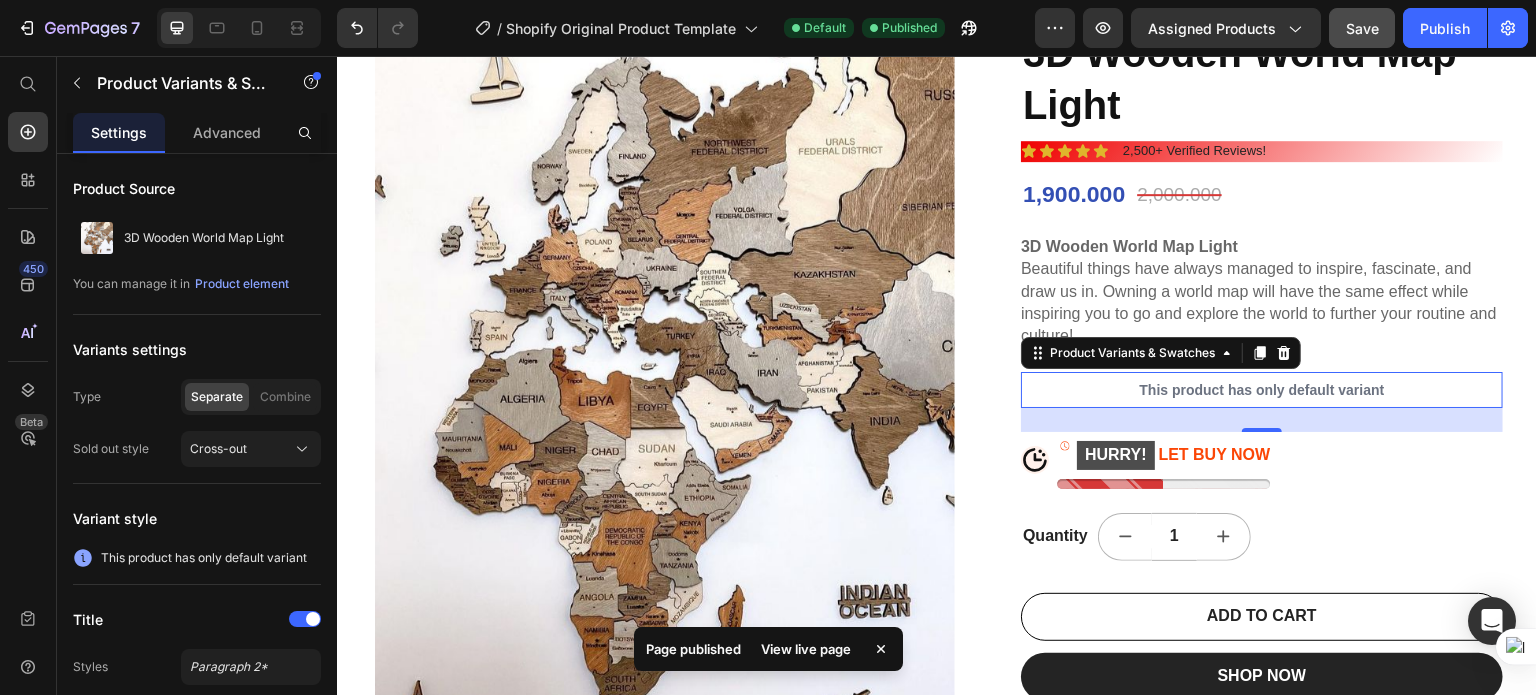 click on "This product has only default variant" at bounding box center (1262, 390) 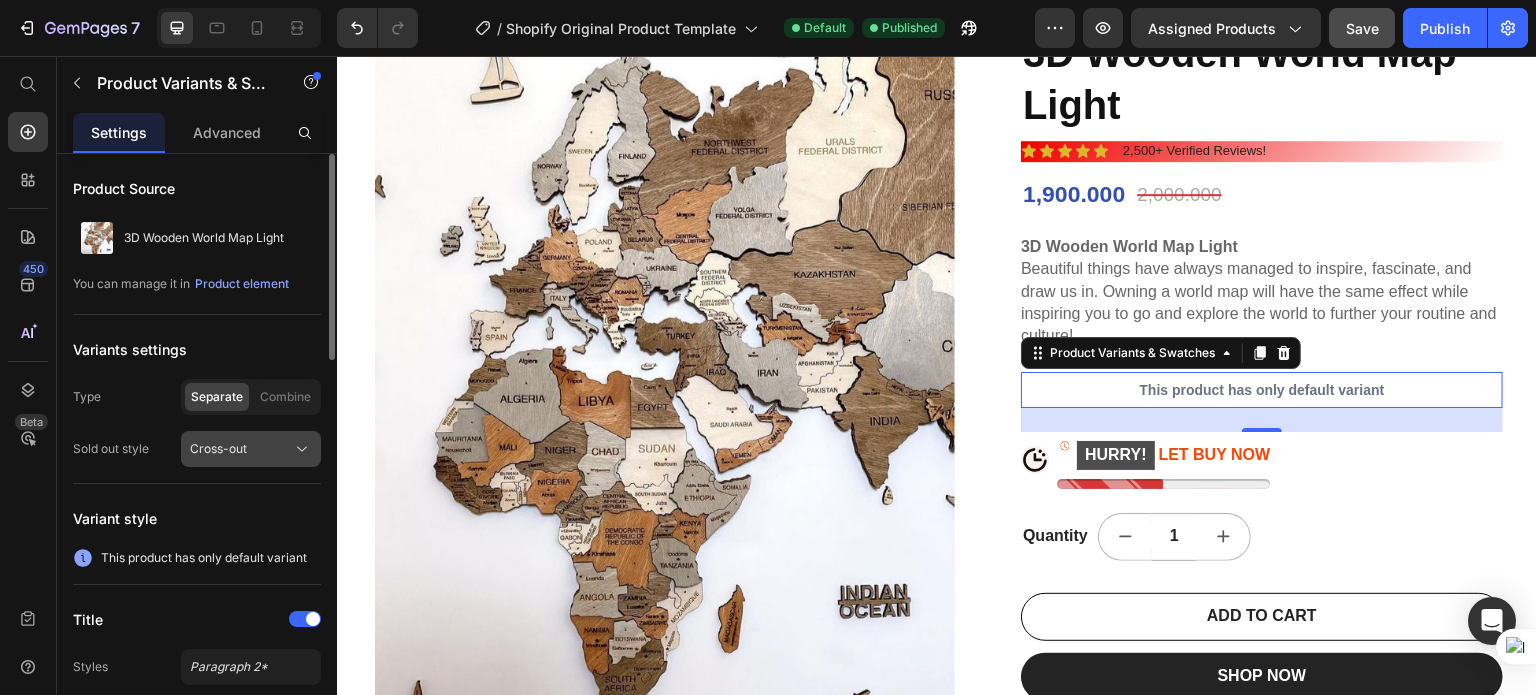 click 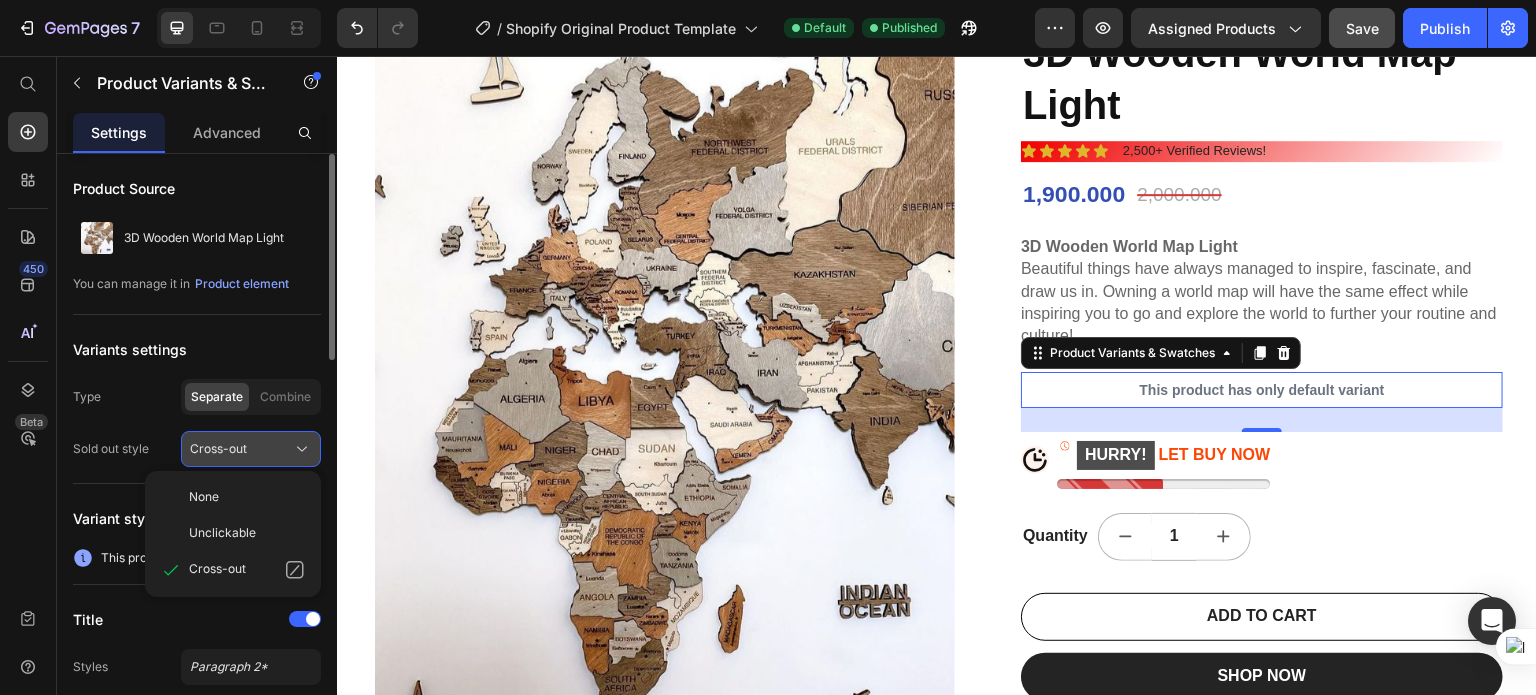 click 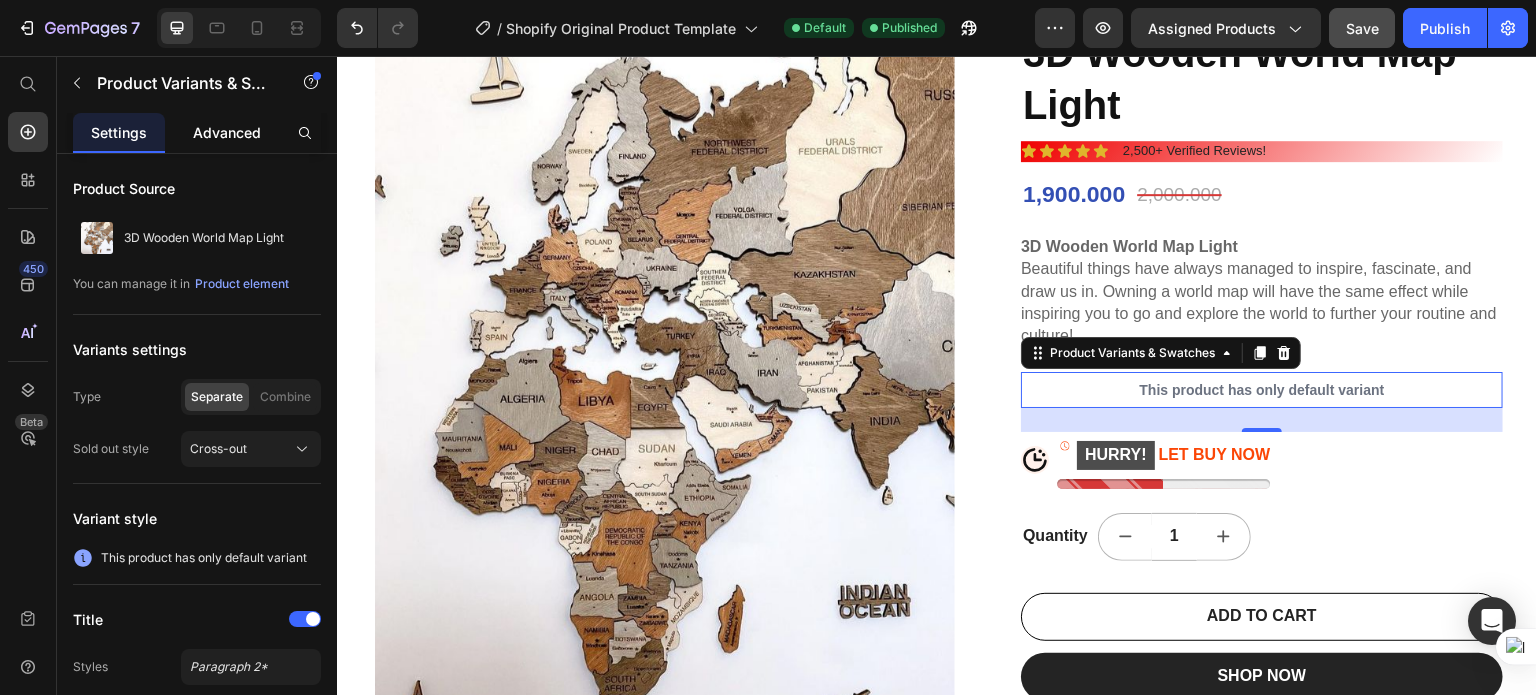 click on "Advanced" at bounding box center [227, 132] 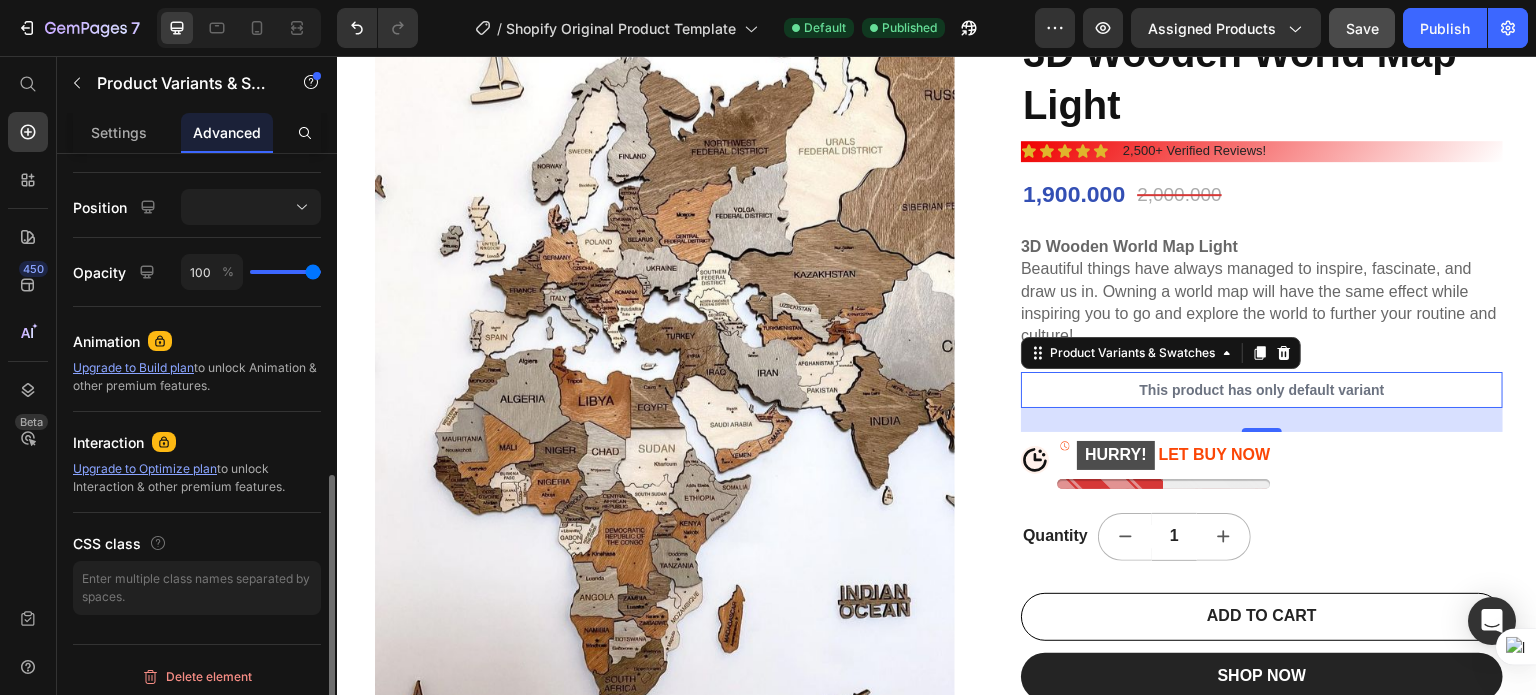 scroll, scrollTop: 704, scrollLeft: 0, axis: vertical 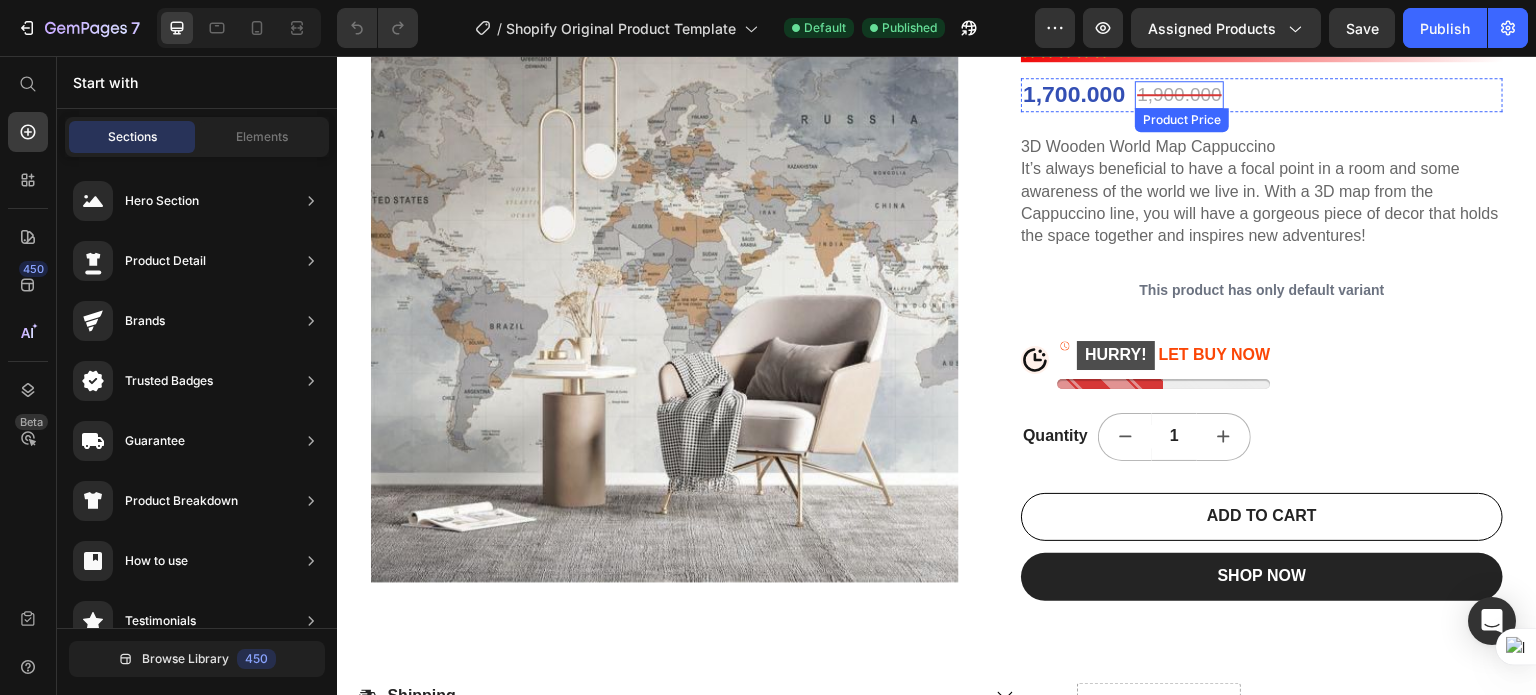 click on "1,900.000" at bounding box center [1179, 95] 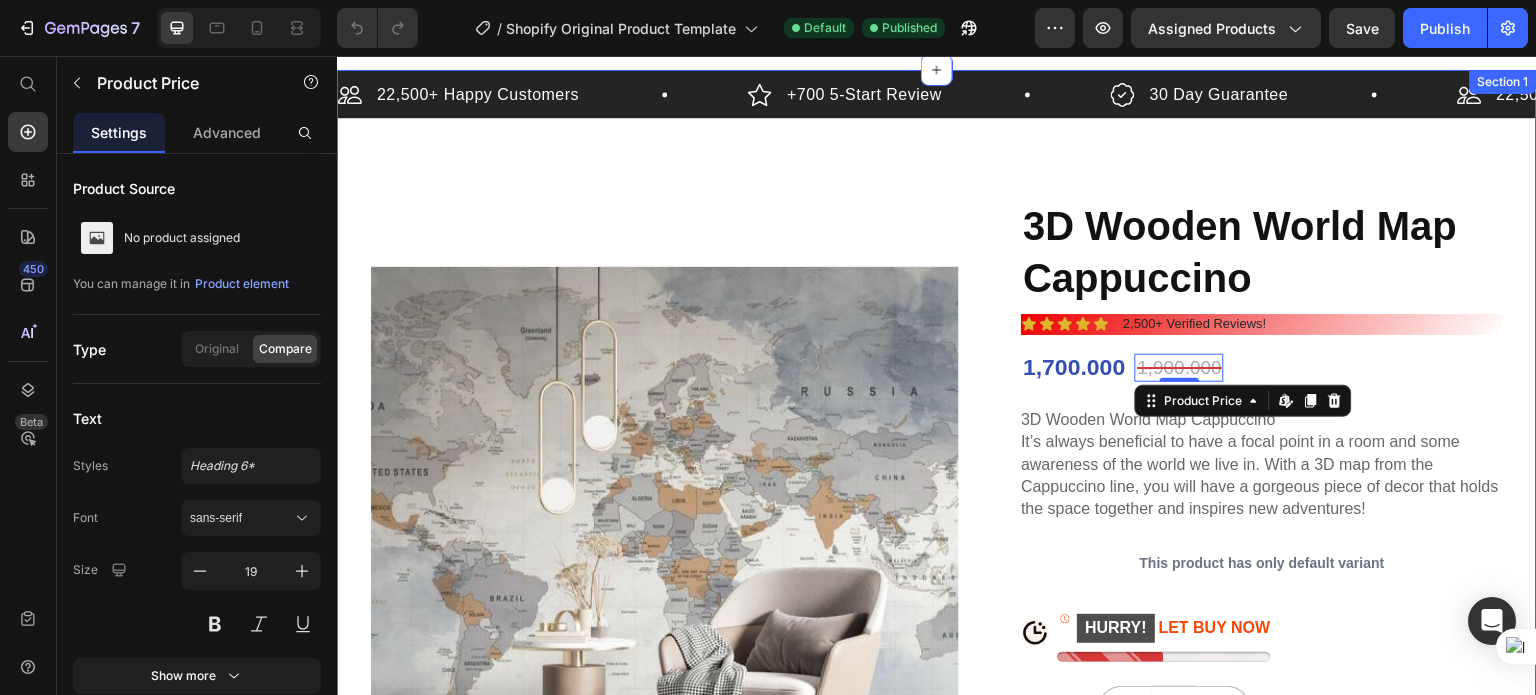 scroll, scrollTop: 0, scrollLeft: 0, axis: both 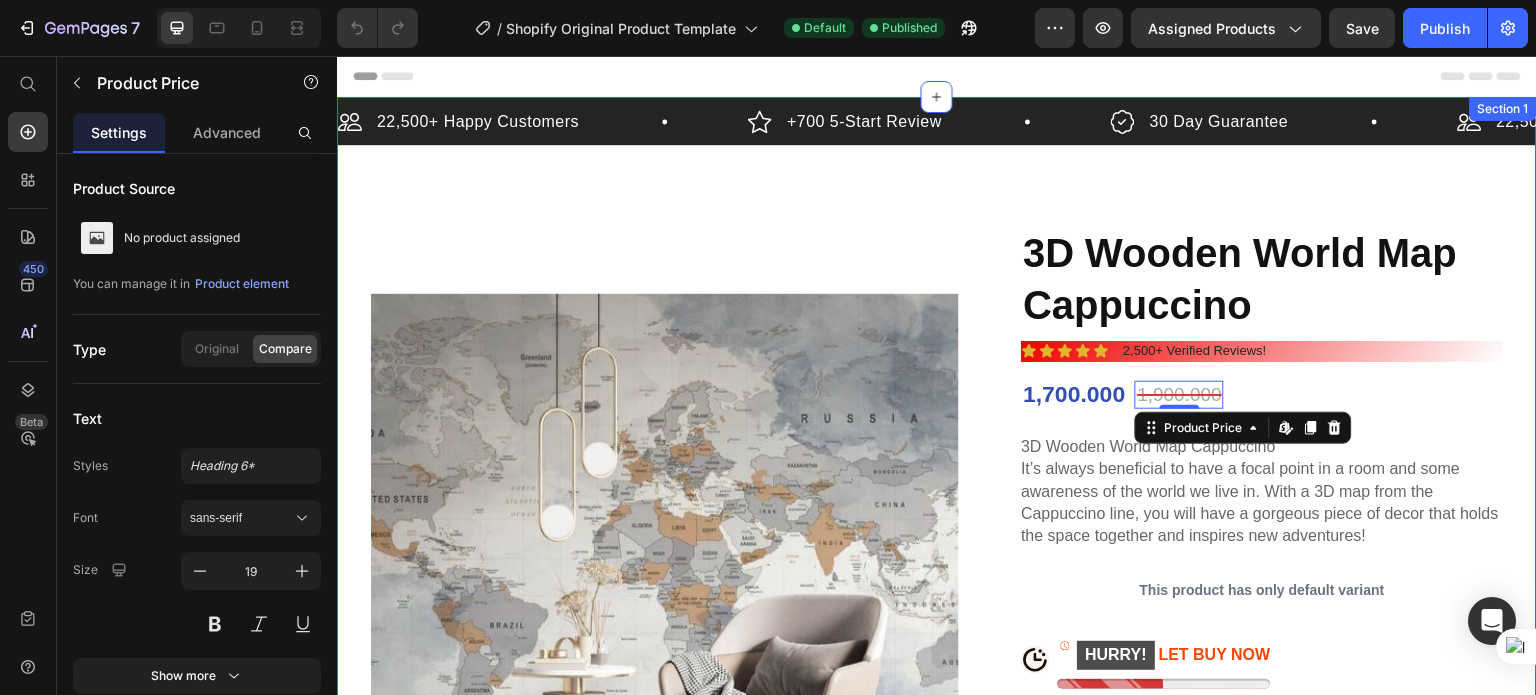 click on "22,500+ Happy Customers Item List
+700 5-Start Review Item List
30 Day Guarantee Item List
22,500+ Happy Customers Item List
+700 5-Start Review Item List
30 Day Guarantee Item List
22,500+ Happy Customers Item List
+700 5-Start Review Item List
30 Day Guarantee Item List
22,500+ Happy Customers Item List
+700 5-Start Review Item List
30 Day Guarantee Item List
22,500+ Happy Customers Item List
+700 5-Start Review Item List
30 Day Guarantee Item List
22,500+ Happy Customers Item List
+700 5-Start Review Item List" at bounding box center (937, 617) 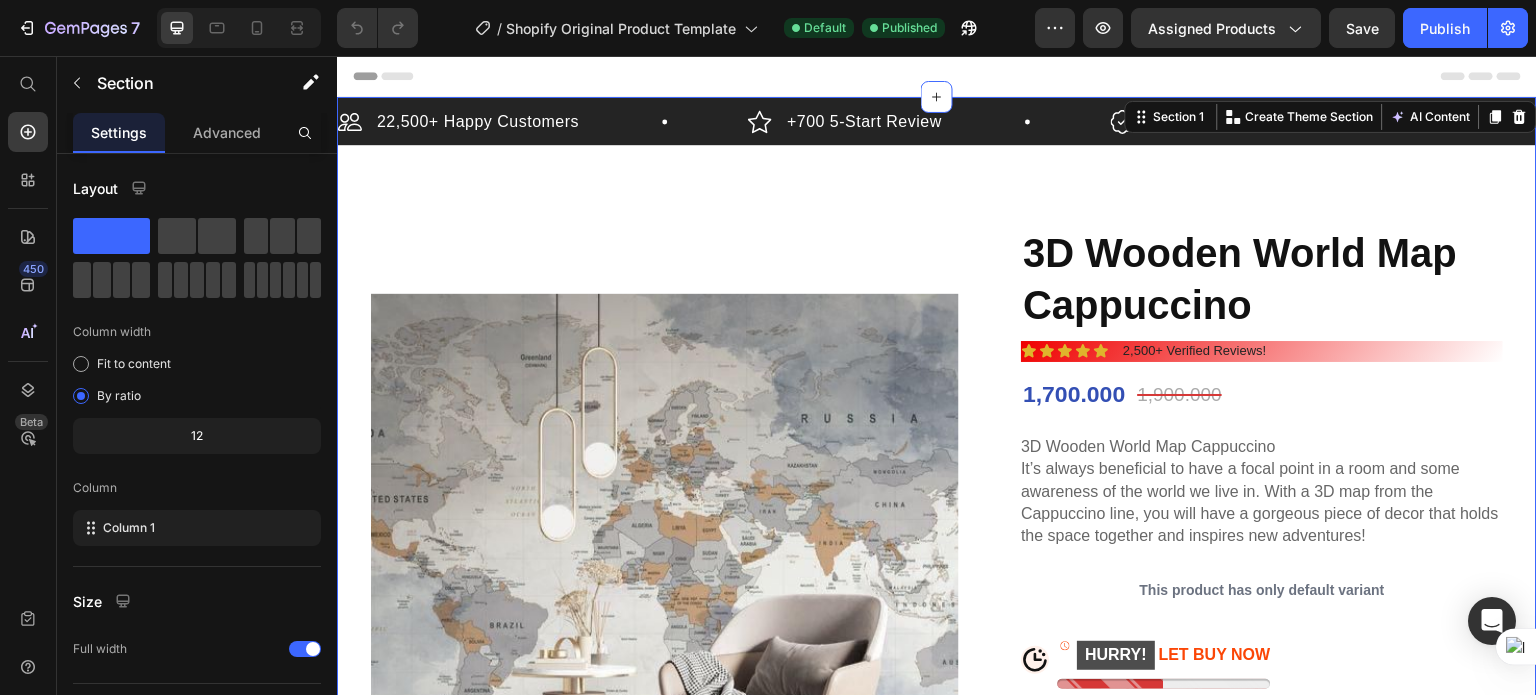 click on "Settings" at bounding box center [119, 132] 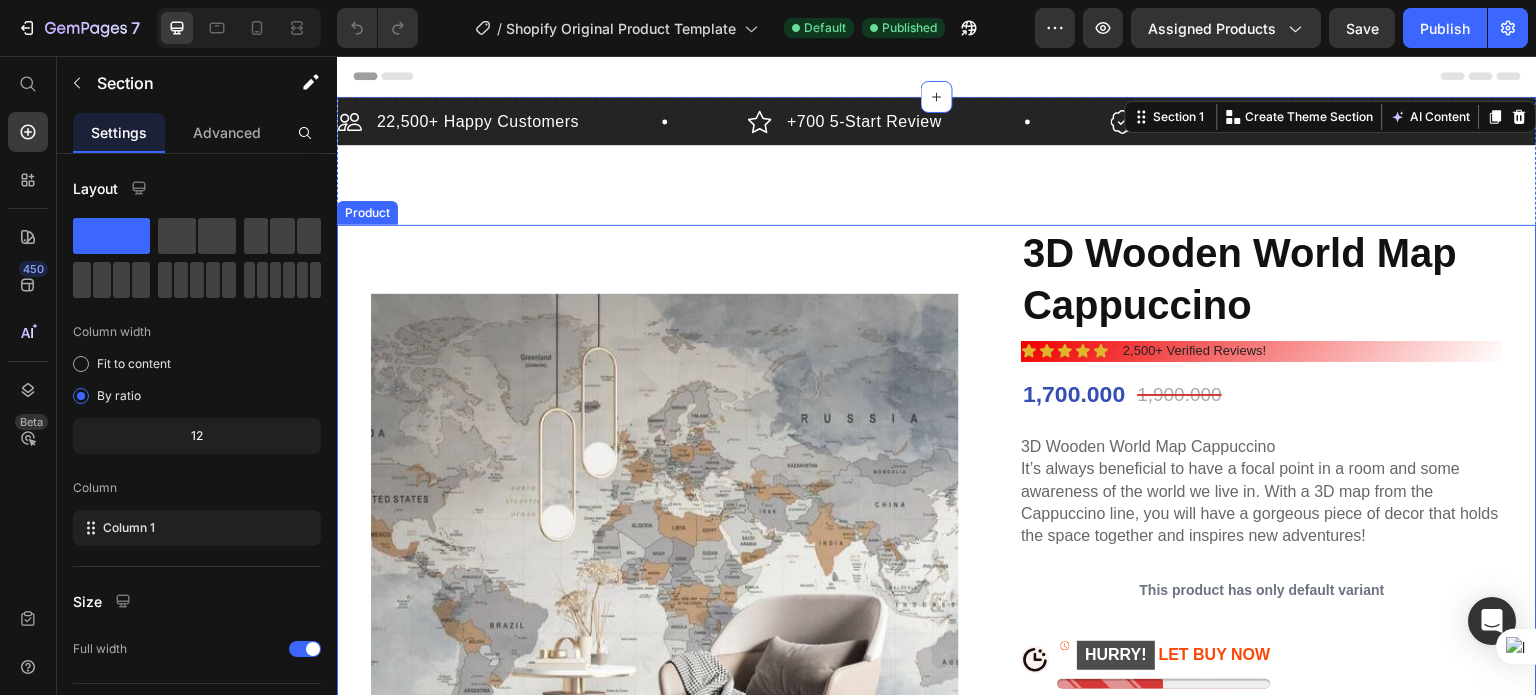 click on "Product Images 3D Wooden World Map Cappuccino Product Title Icon Icon Icon Icon Icon Icon List 2,500+ Verified Reviews! Text Block Row 1,700.000 Product Price 1,900.000 Product Price Row 3D Wooden World Map Cappuccino
It’s always beneficial to have a focal point in a room and some awareness of the world we live in. With a 3D map from the Cappuccino line, you will have a gorgeous piece of decor that holds the space together and inspires new adventures!
Product Description This product has only default variant Product Variants & Swatches
Icon
HURRY!  LET BUY NOW Stock Counter Row Quantity Text Block 1 Product Quantity Row ADD TO CART Add to Cart SHOP NOW Dynamic Checkout Row Product" at bounding box center [937, 588] 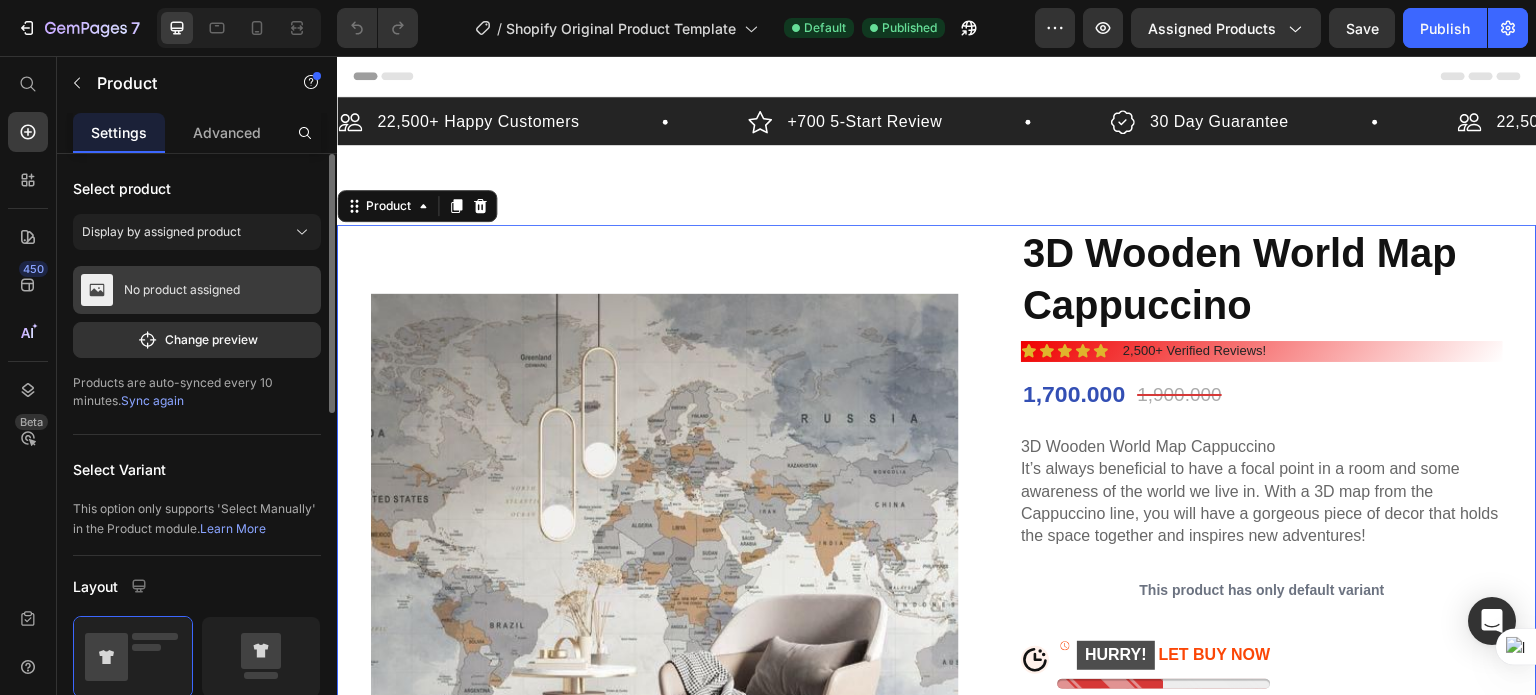click on "No product assigned" at bounding box center [182, 290] 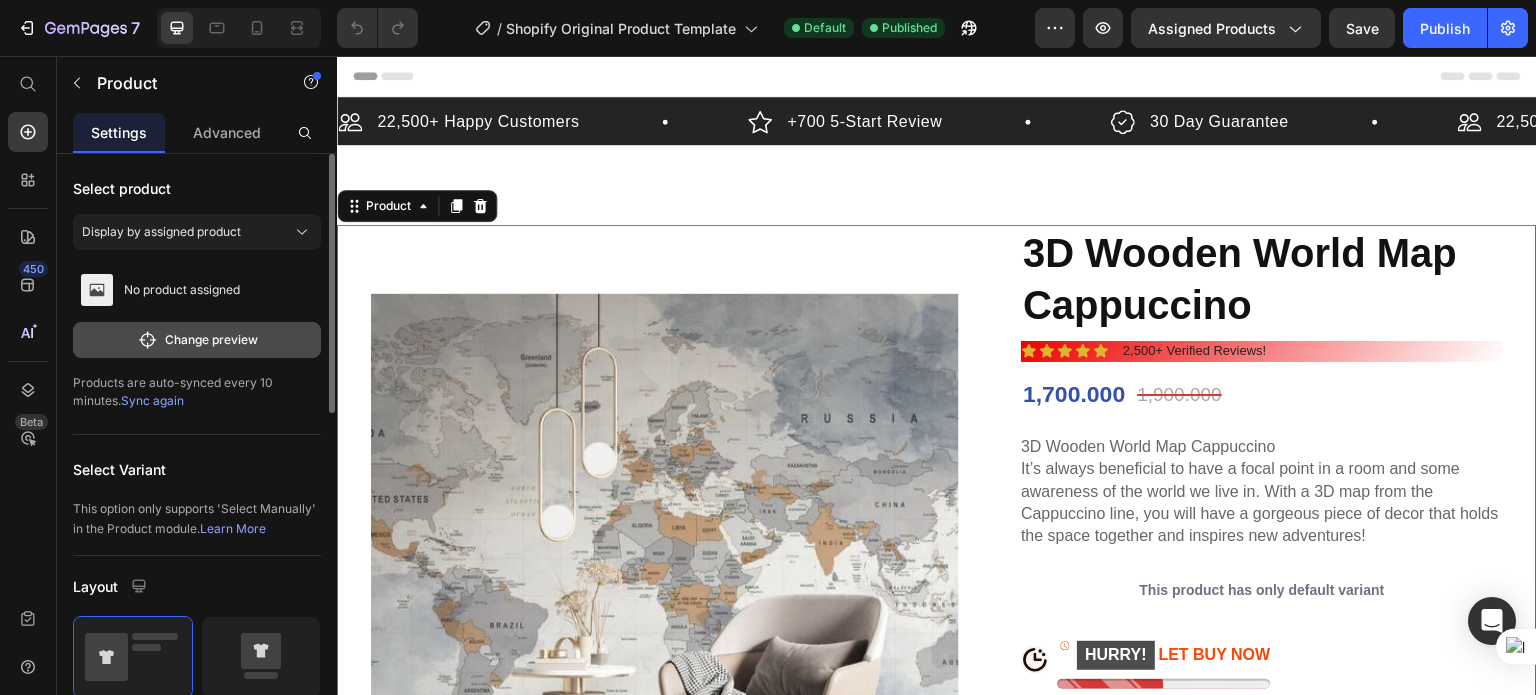 click on "Change preview" 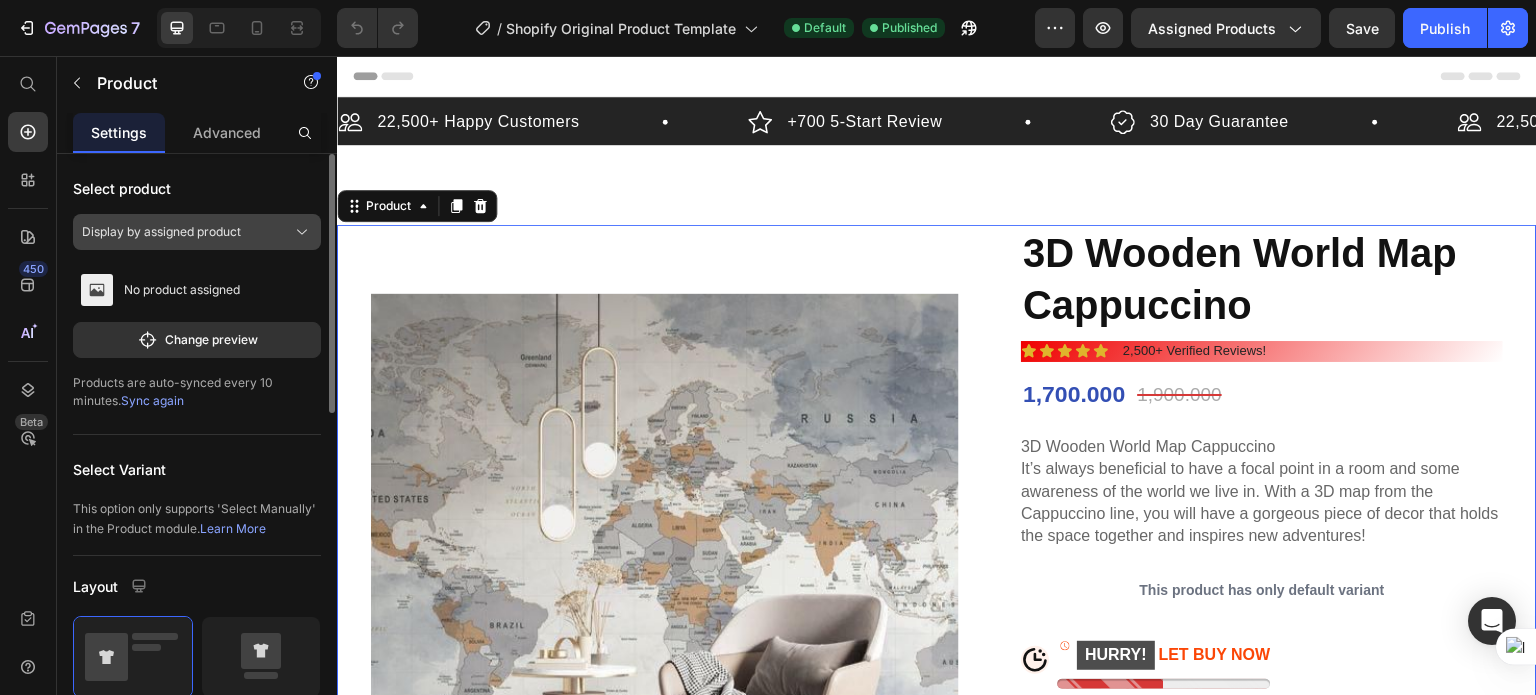 click on "Display by assigned product" at bounding box center (161, 232) 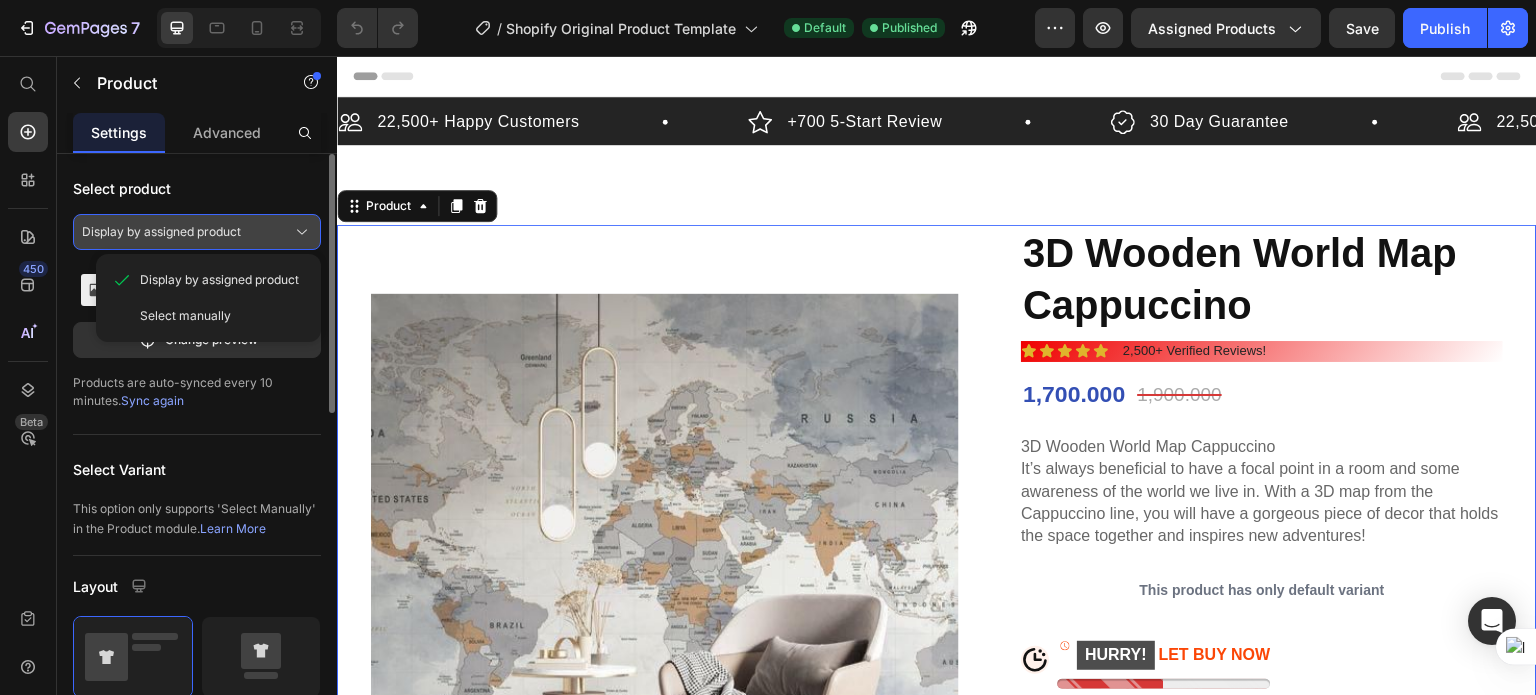 click on "Display by assigned product" at bounding box center [161, 232] 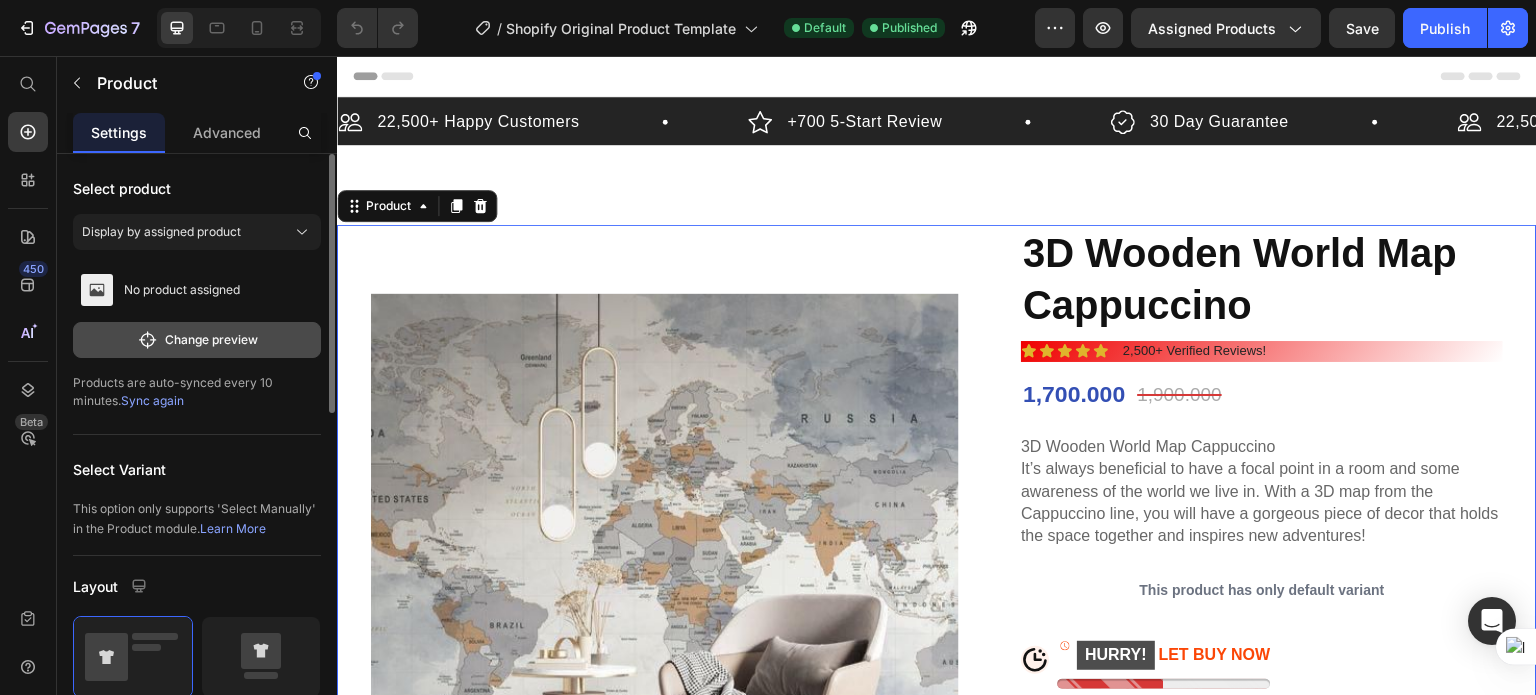 click on "Change preview" at bounding box center (197, 340) 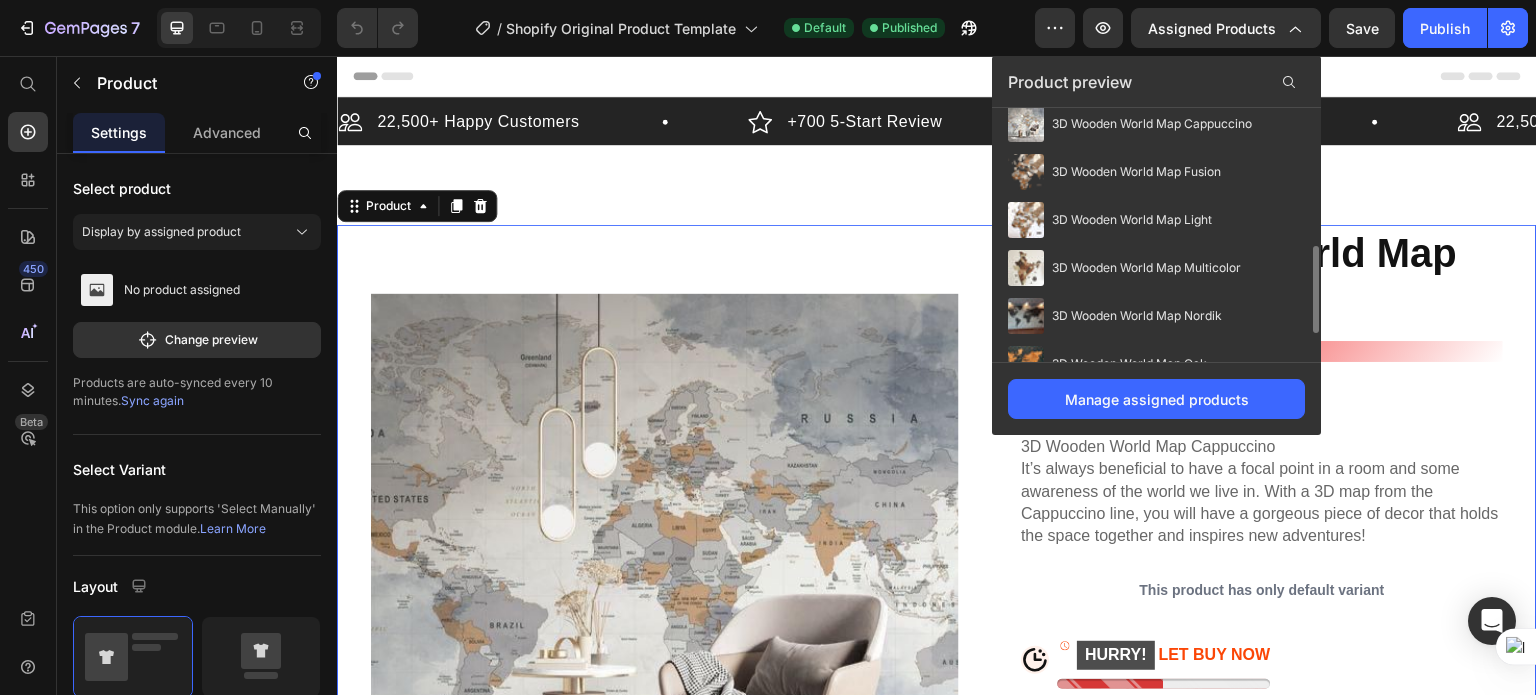 scroll, scrollTop: 481, scrollLeft: 0, axis: vertical 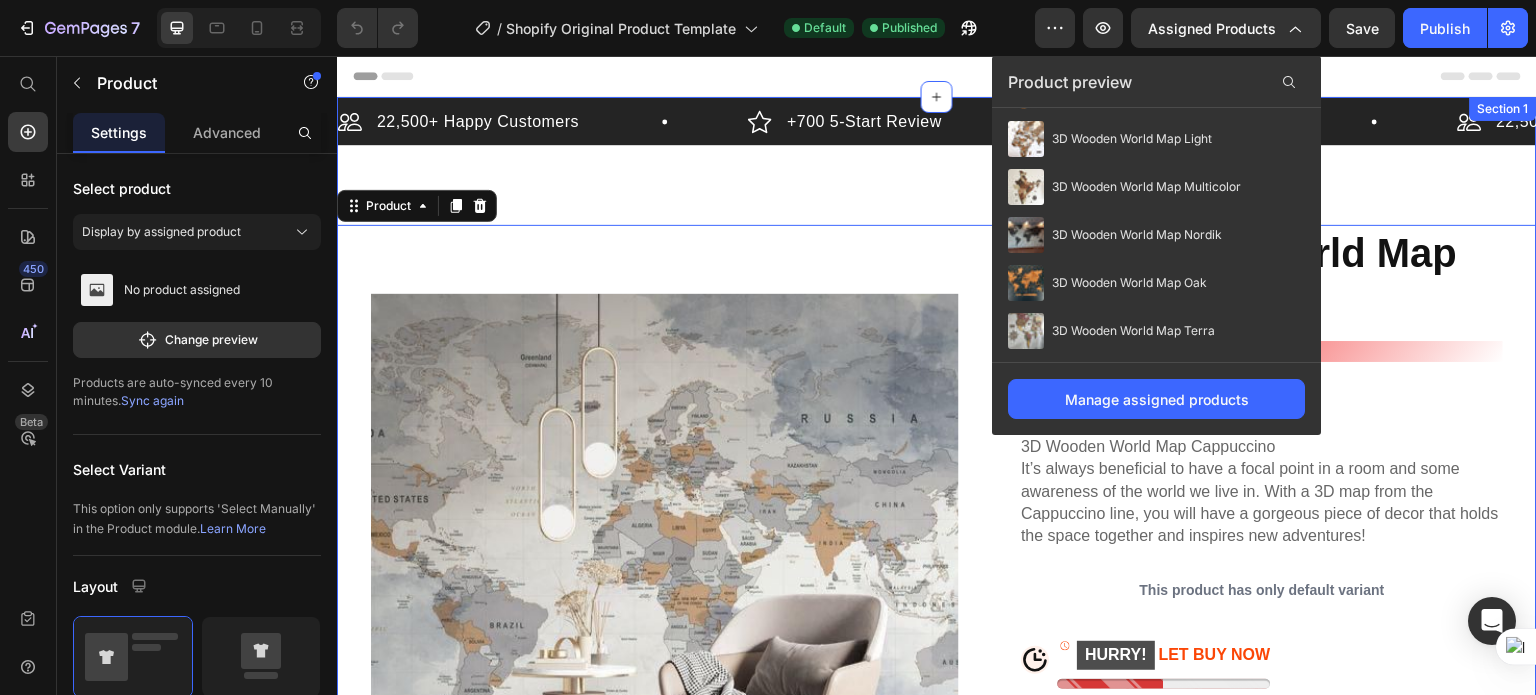click on "22,500+ Happy Customers Item List
+700 5-Start Review Item List
30 Day Guarantee Item List
22,500+ Happy Customers Item List
+700 5-Start Review Item List
30 Day Guarantee Item List
22,500+ Happy Customers Item List
+700 5-Start Review Item List
30 Day Guarantee Item List
22,500+ Happy Customers Item List
+700 5-Start Review Item List
30 Day Guarantee Item List
22,500+ Happy Customers Item List
+700 5-Start Review Item List
30 Day Guarantee Item List
22,500+ Happy Customers Item List
+700 5-Start Review Item List" at bounding box center (937, 617) 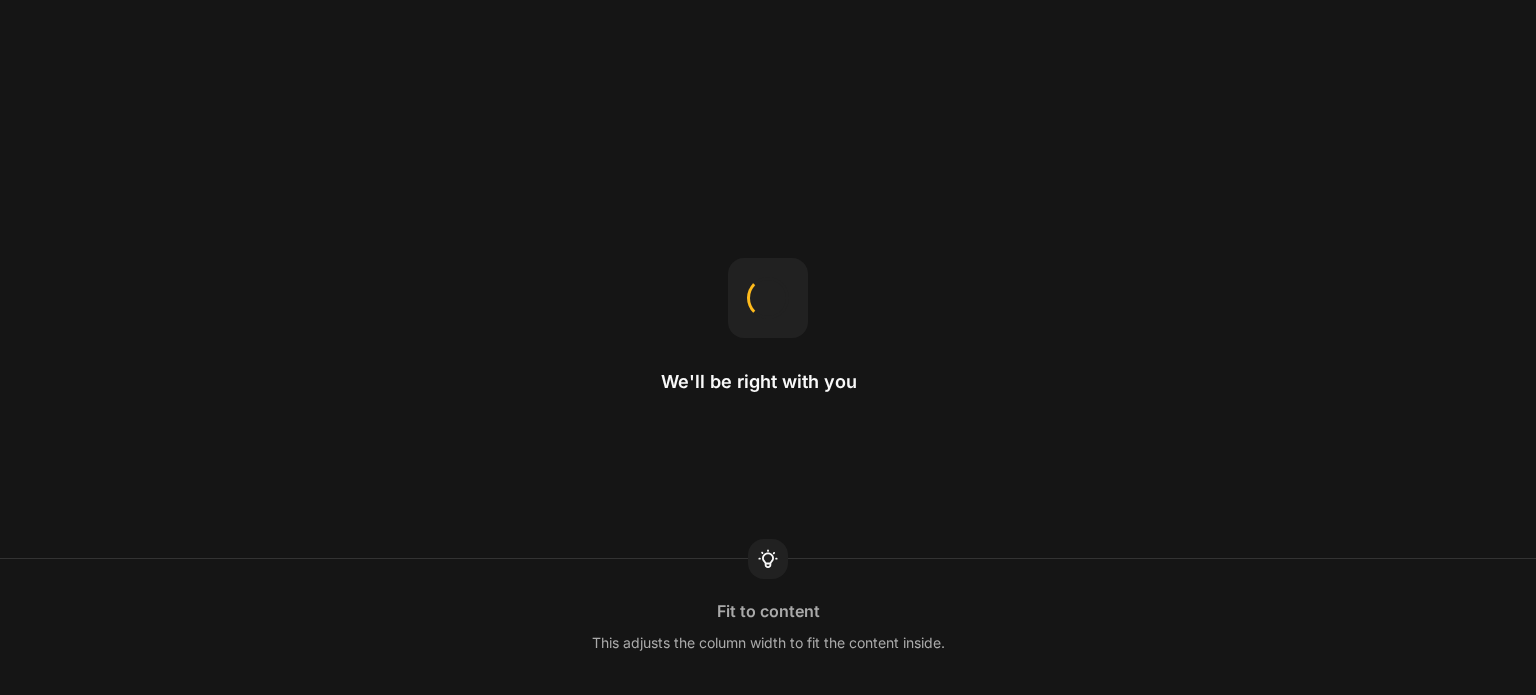 scroll, scrollTop: 0, scrollLeft: 0, axis: both 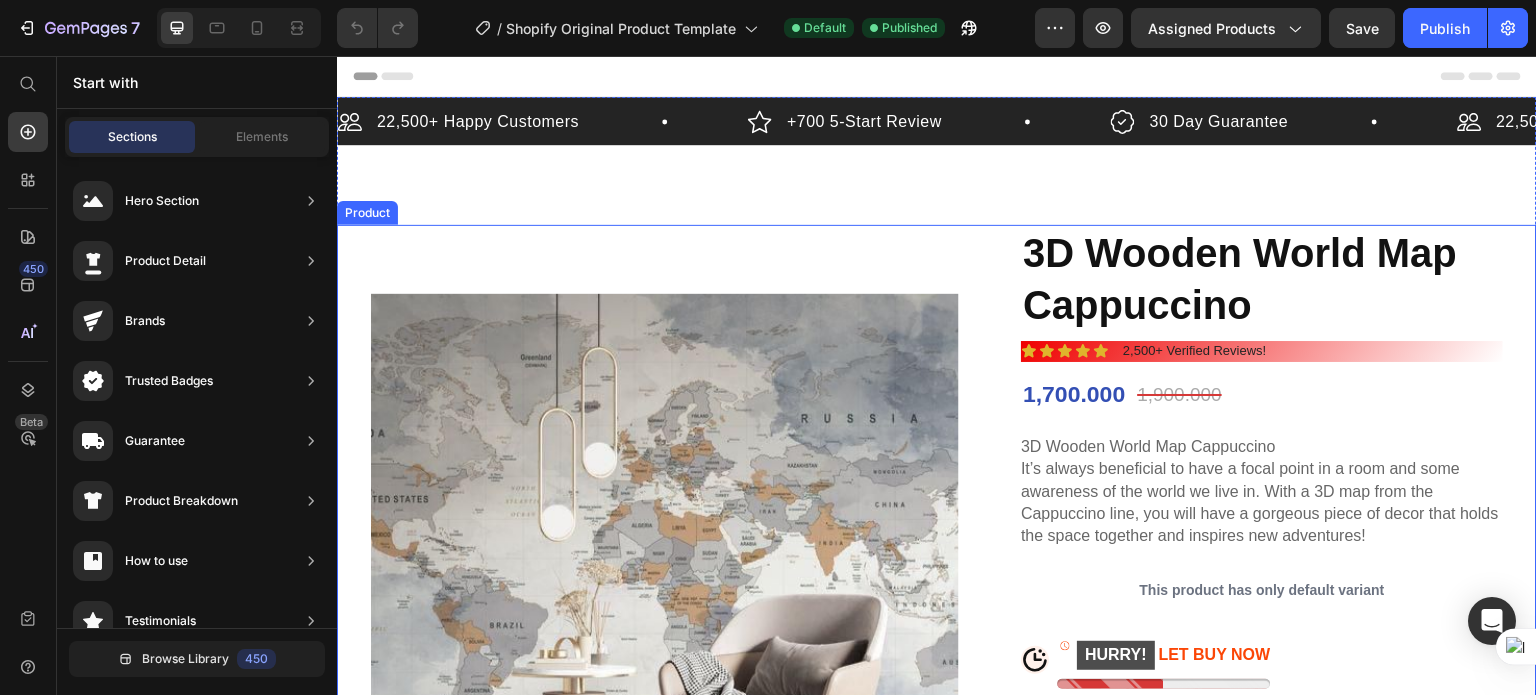 click on "Product Images 3D Wooden World Map Cappuccino Product Title Icon Icon Icon Icon Icon Icon List 2,500+ Verified Reviews! Text Block Row 1,700.000 Product Price 1,900.000 Product Price Row 3D Wooden World Map Cappuccino
It’s always beneficial to have a focal point in a room and some awareness of the world we live in. With a 3D map from the Cappuccino line, you will have a gorgeous piece of decor that holds the space together and inspires new adventures!
Product Description This product has only default variant Product Variants & Swatches
Icon
HURRY!  LET BUY NOW Stock Counter Row Quantity Text Block 1 Product Quantity Row ADD TO CART Add to Cart SHOP NOW Dynamic Checkout Row Product" at bounding box center (937, 588) 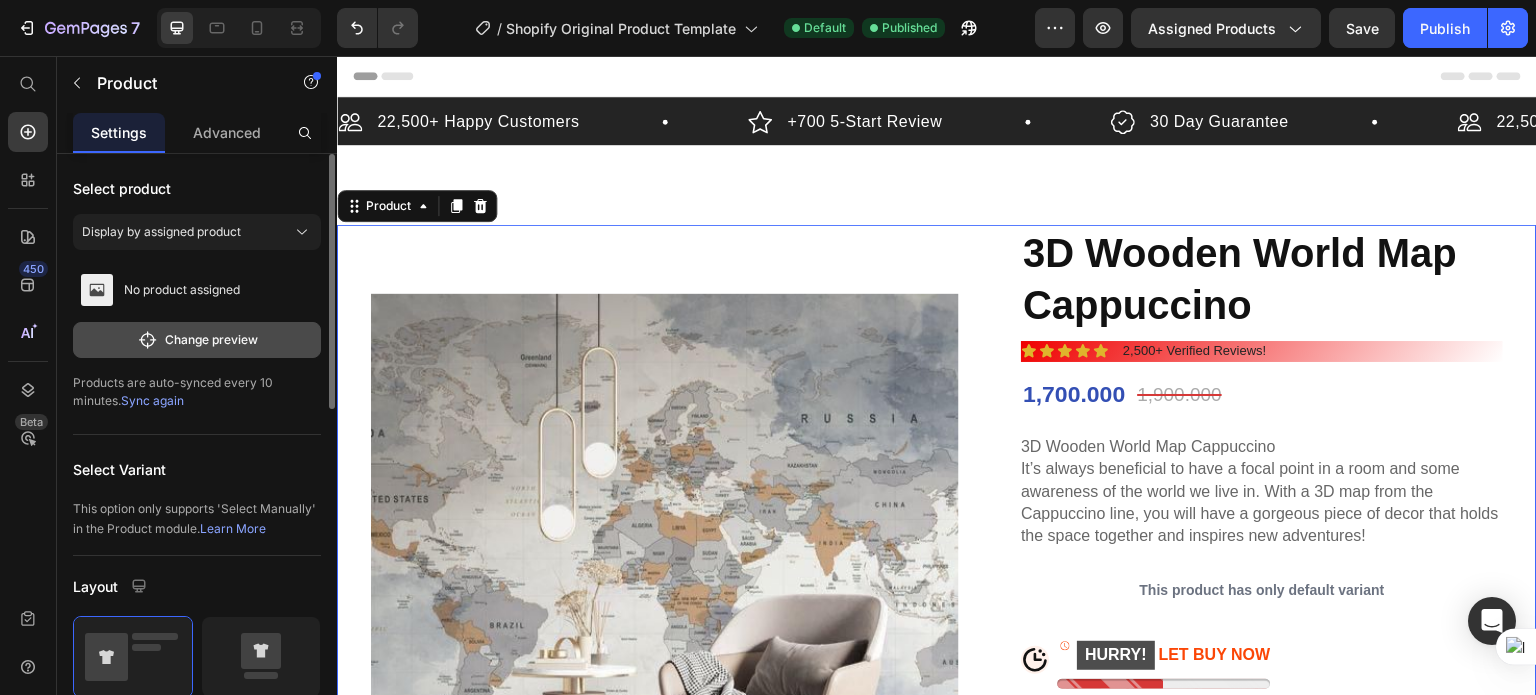 click on "Change preview" at bounding box center [197, 340] 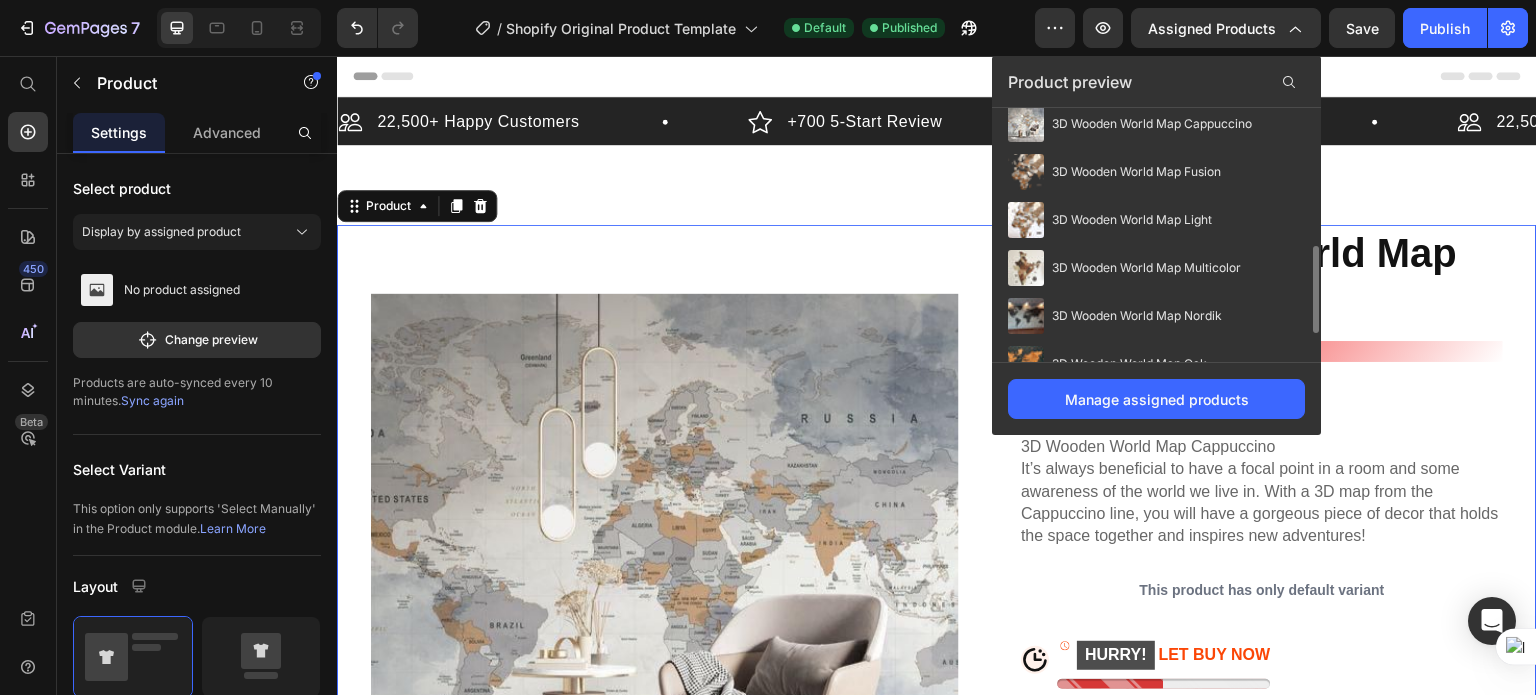 scroll, scrollTop: 481, scrollLeft: 0, axis: vertical 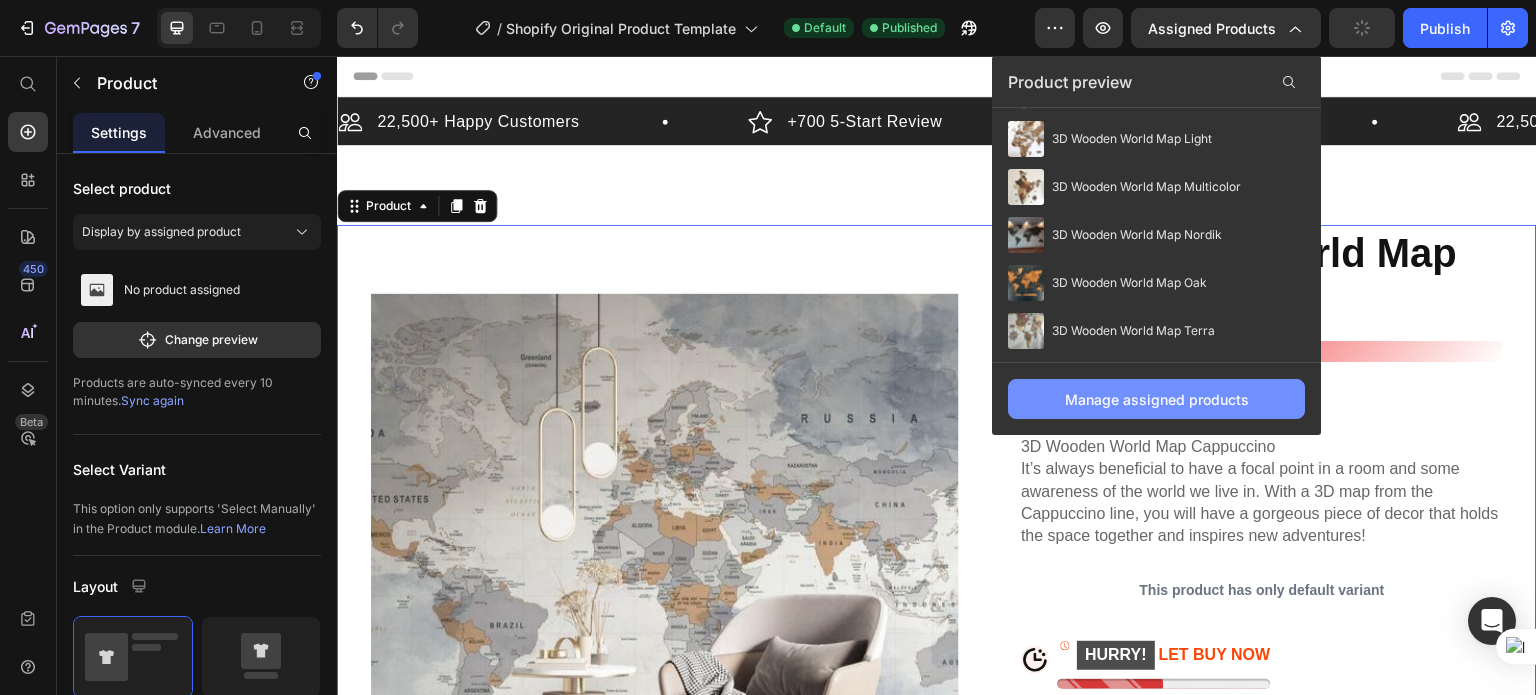 click on "Manage assigned products" at bounding box center (1157, 399) 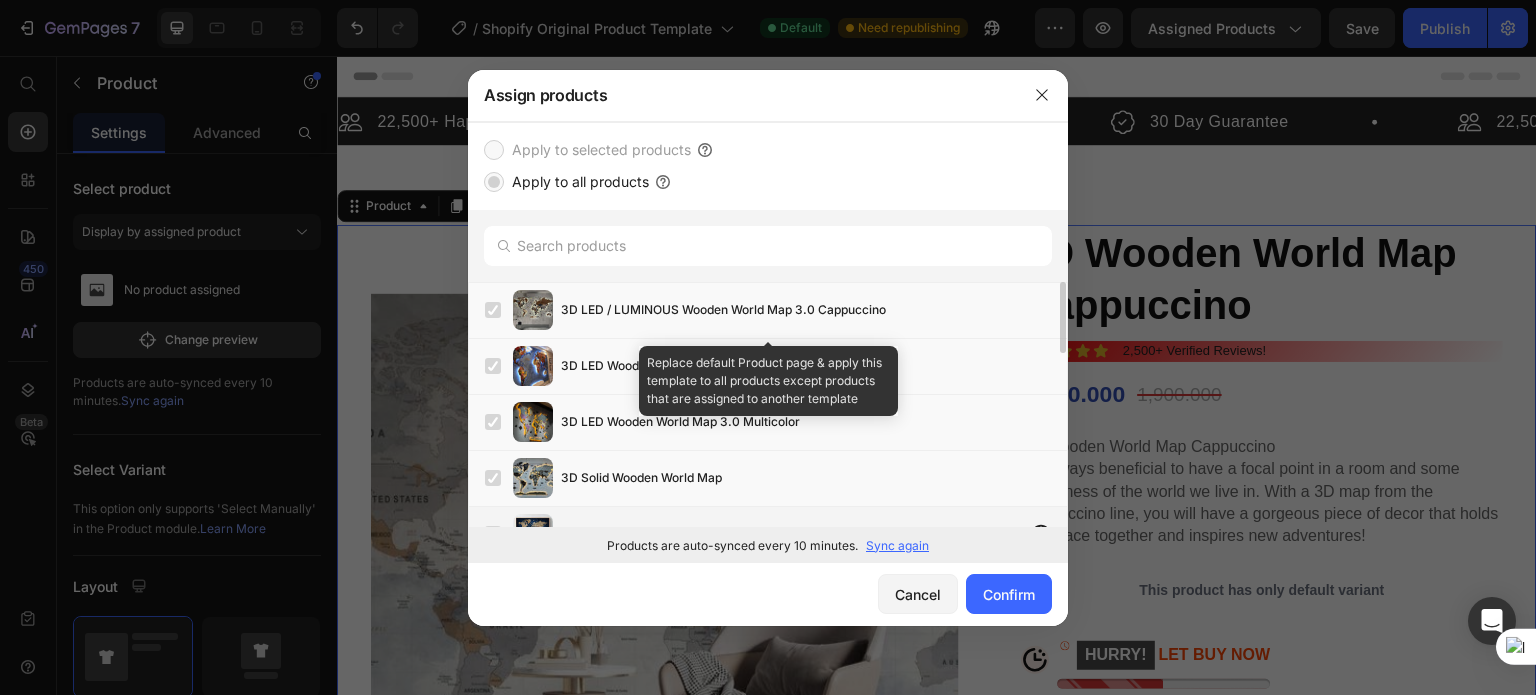 scroll, scrollTop: 100, scrollLeft: 0, axis: vertical 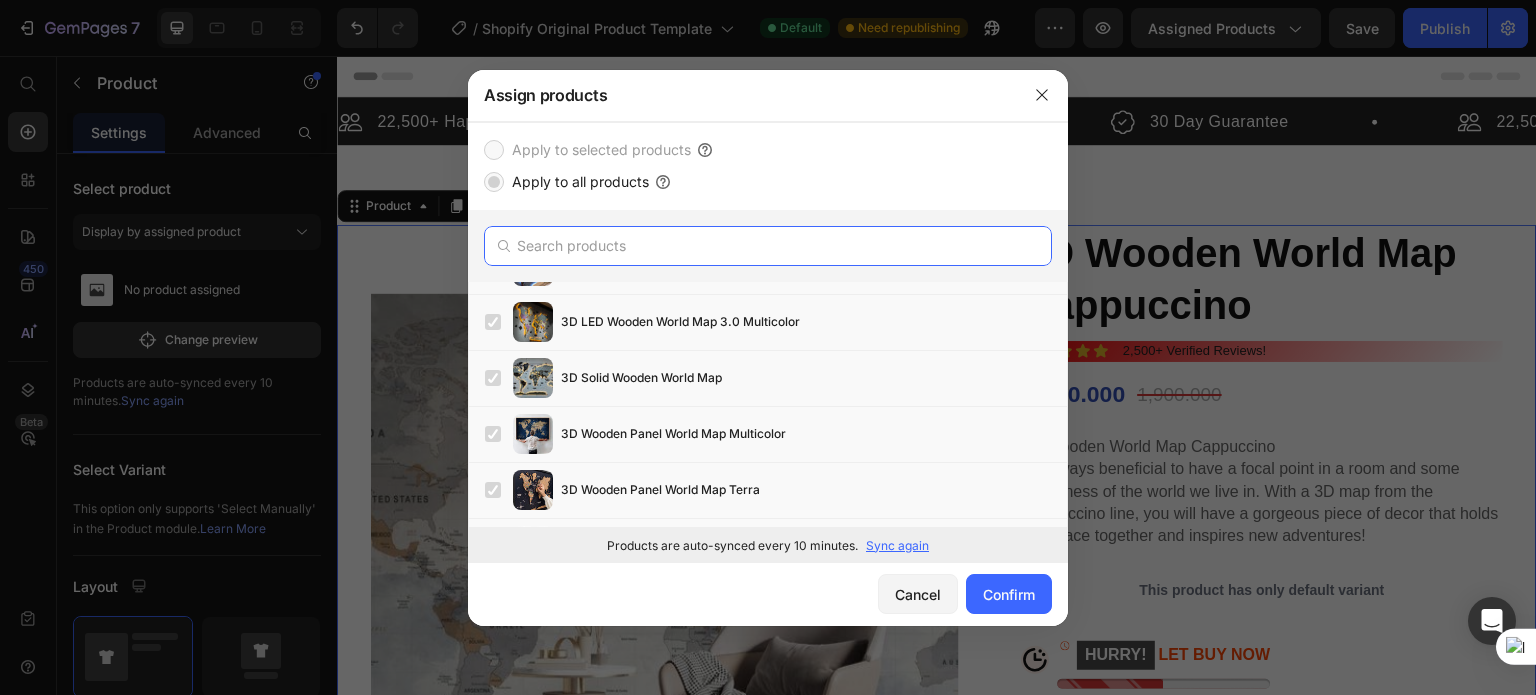 click at bounding box center [768, 246] 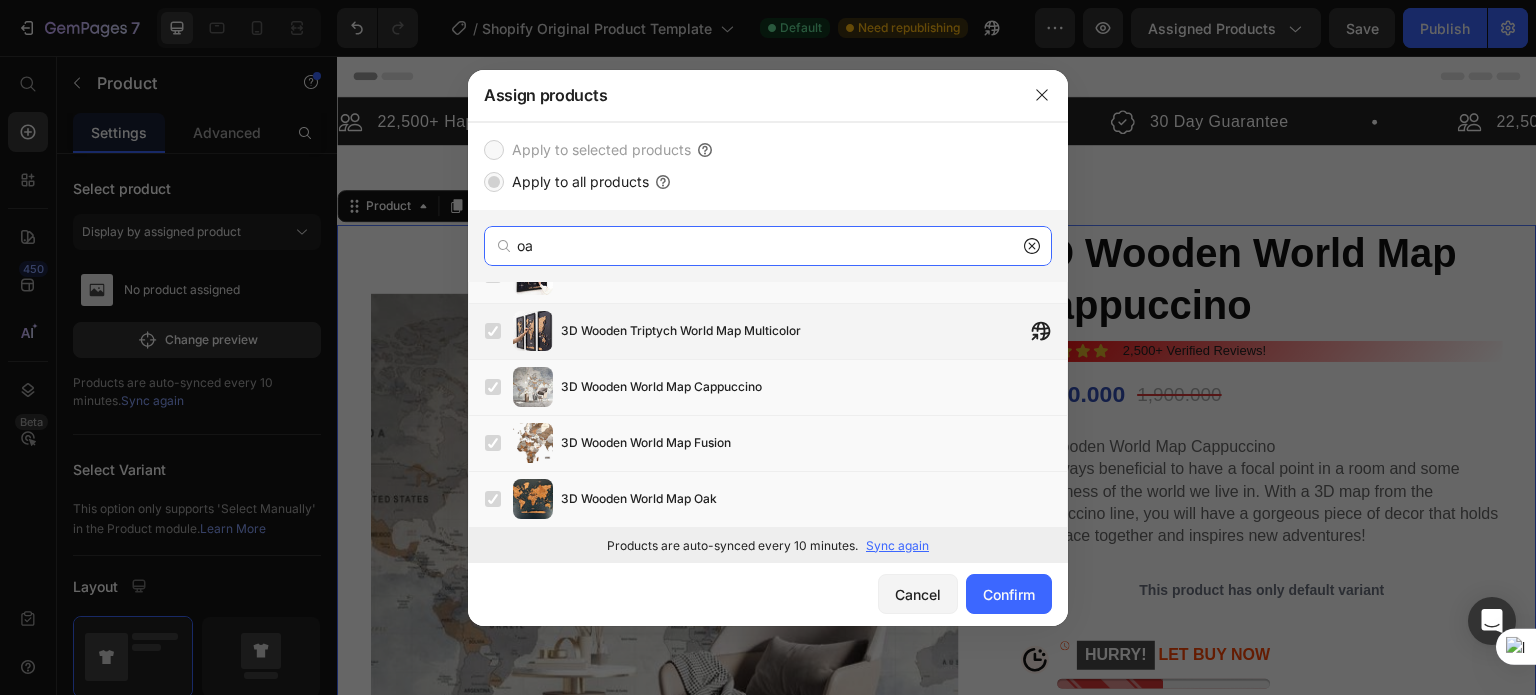 scroll, scrollTop: 0, scrollLeft: 0, axis: both 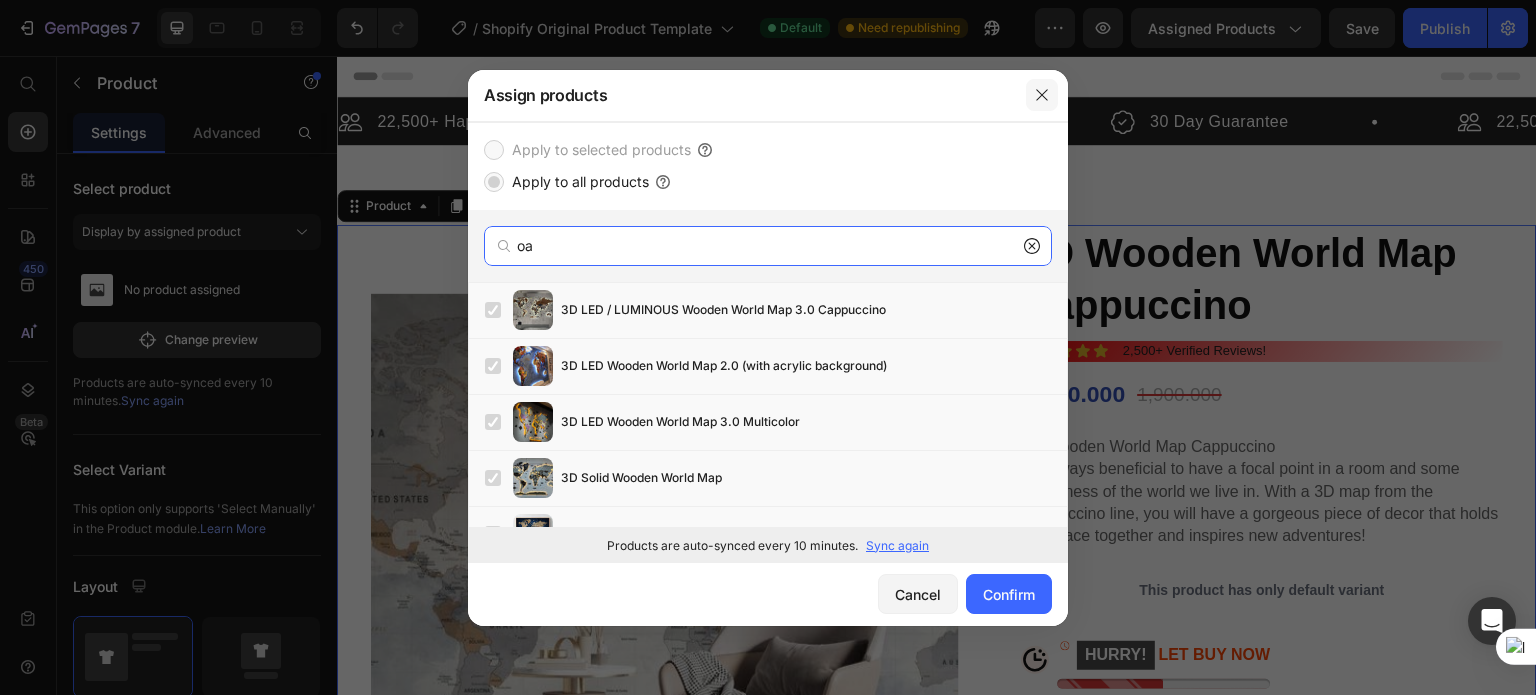 type on "oa" 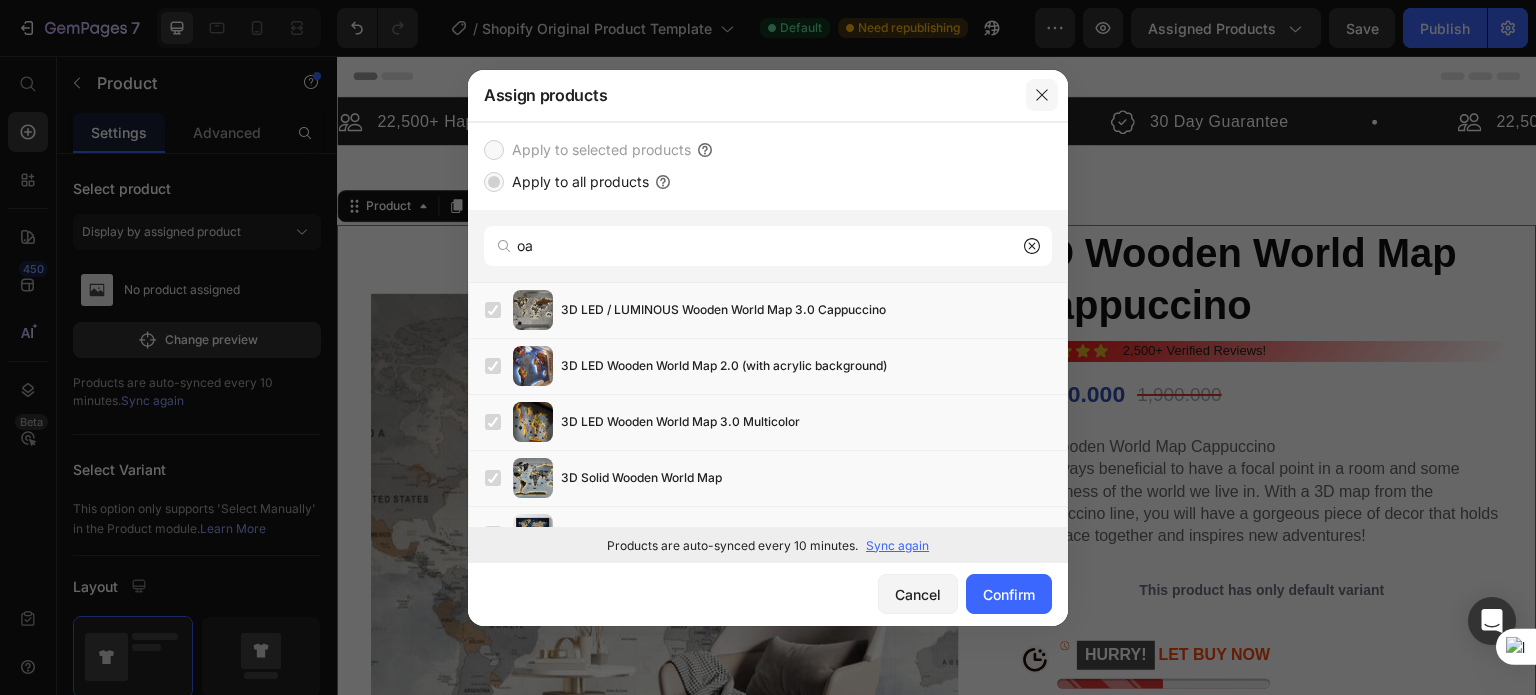 click 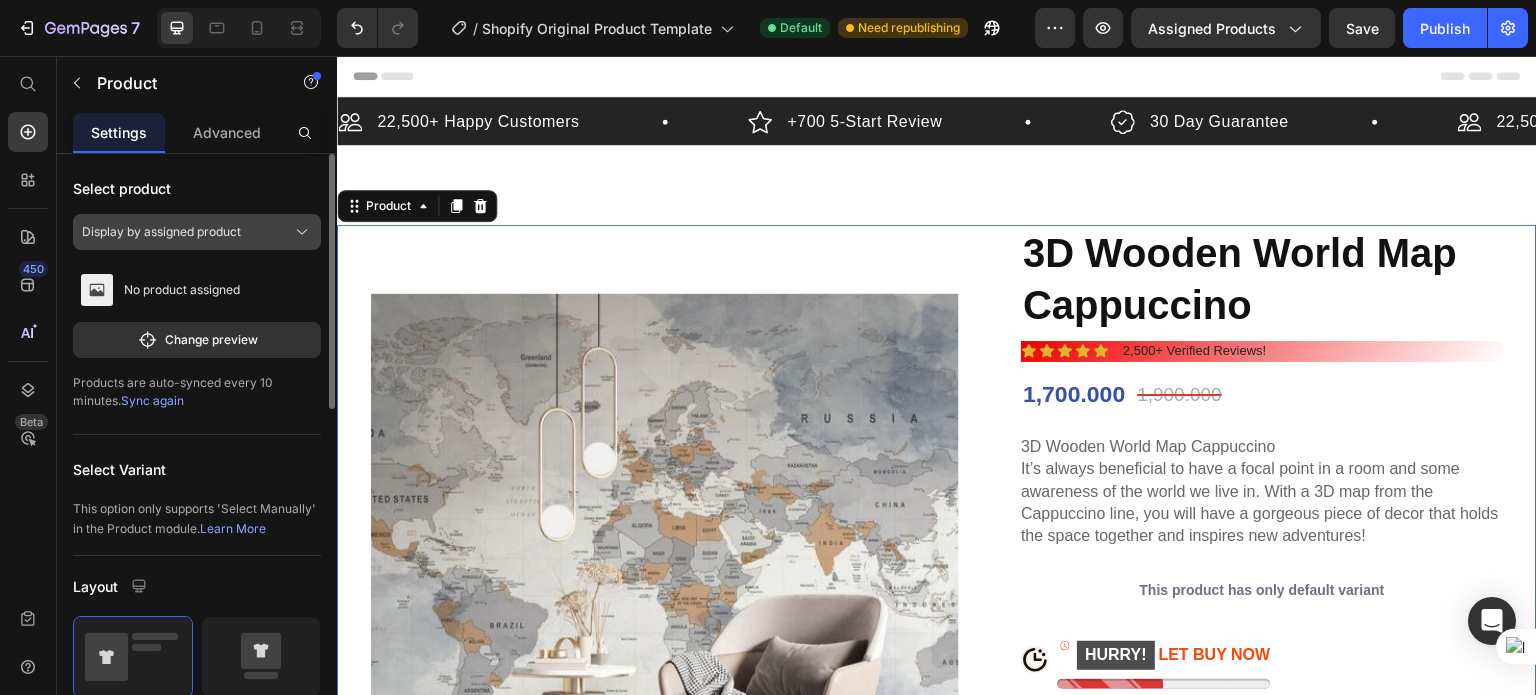 click on "Display by assigned product" at bounding box center (161, 232) 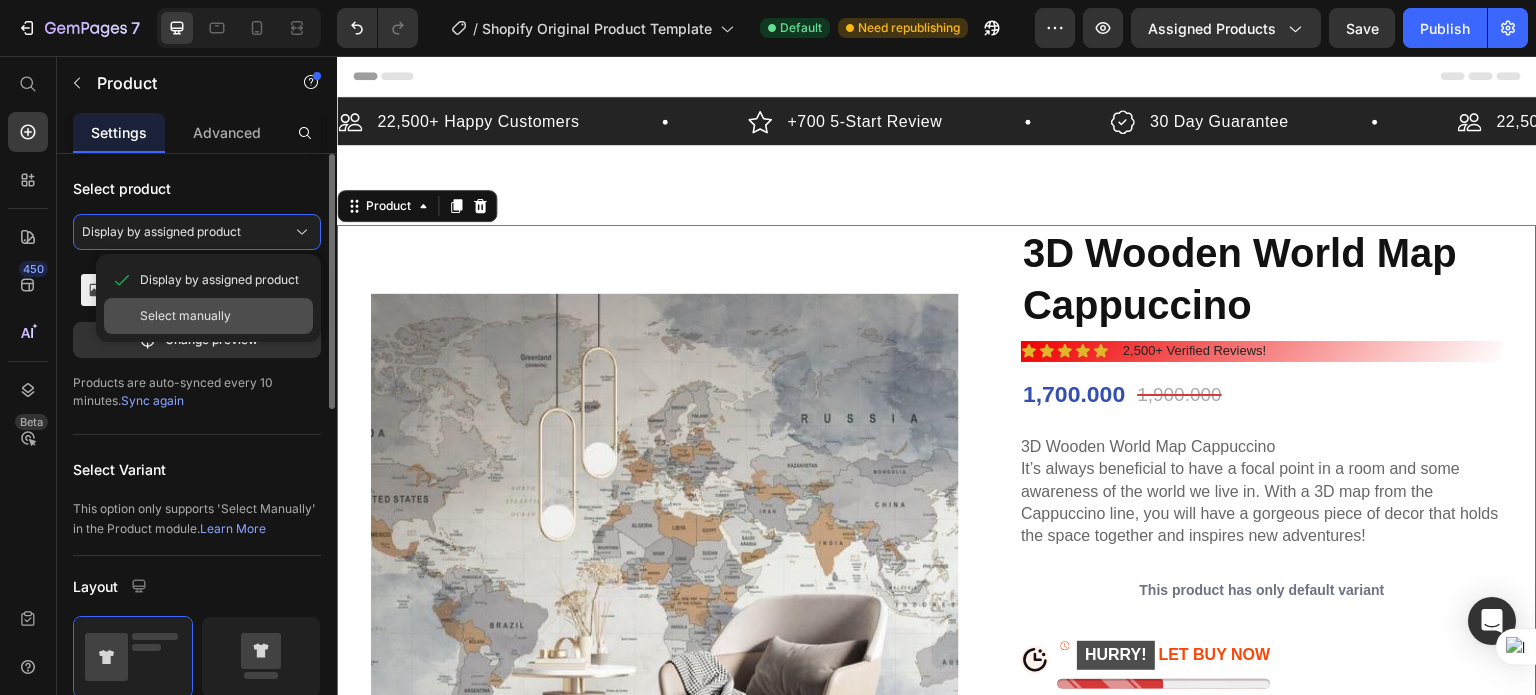 click on "Select manually" at bounding box center (185, 316) 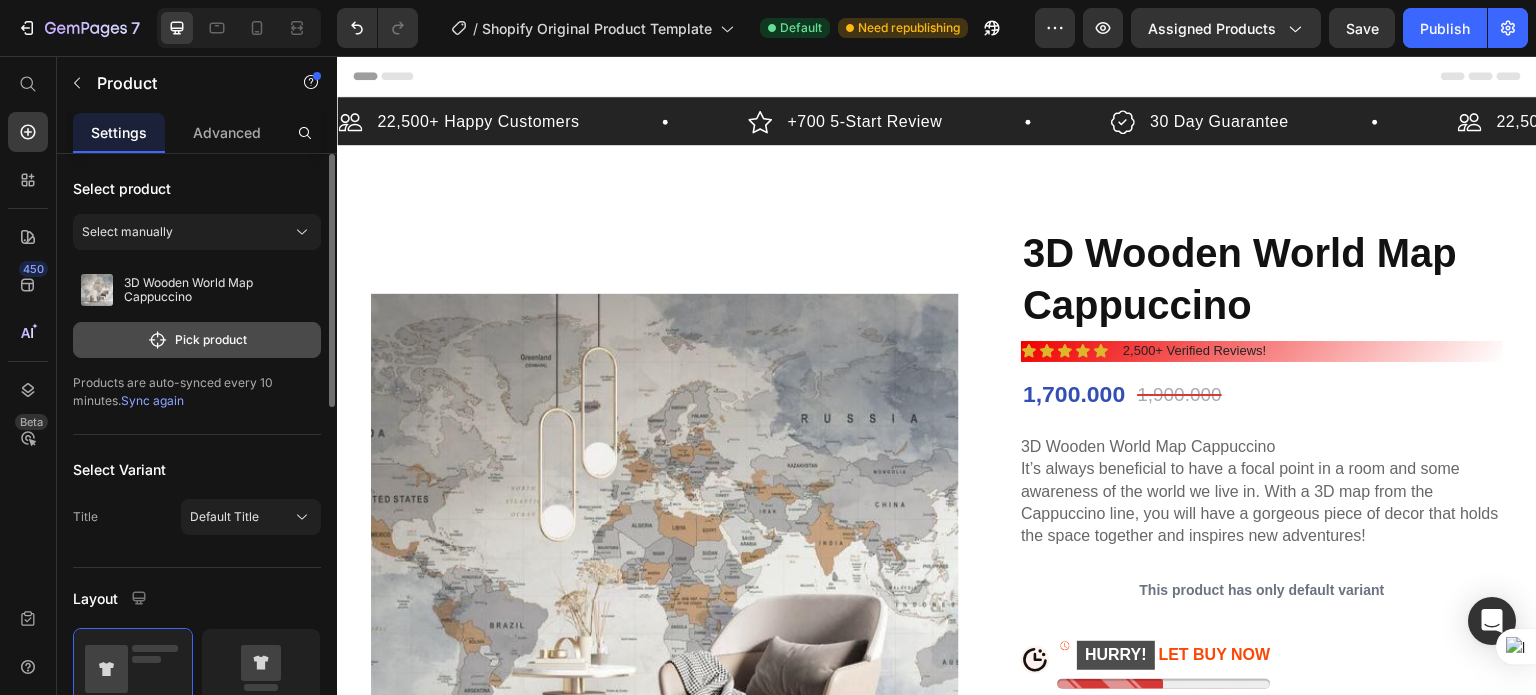 click on "Pick product" at bounding box center (197, 340) 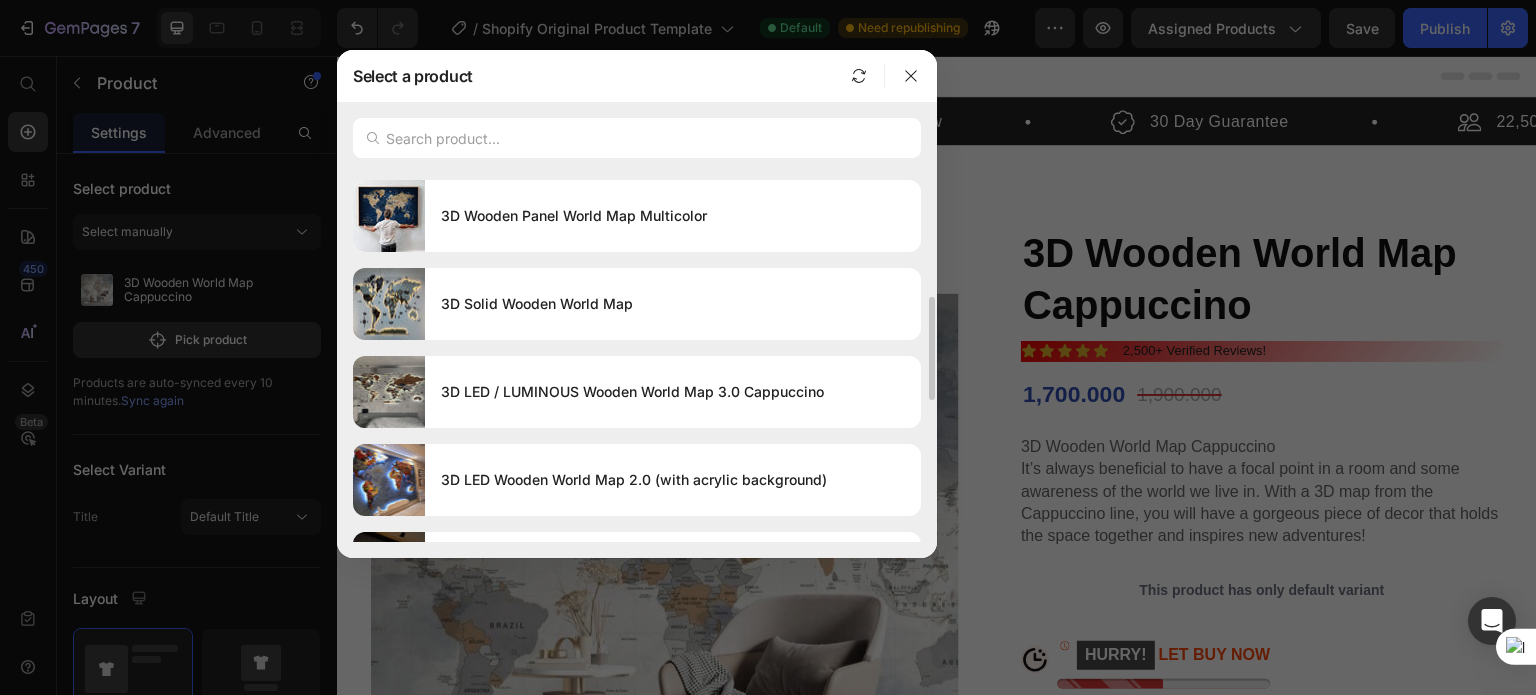 scroll, scrollTop: 0, scrollLeft: 0, axis: both 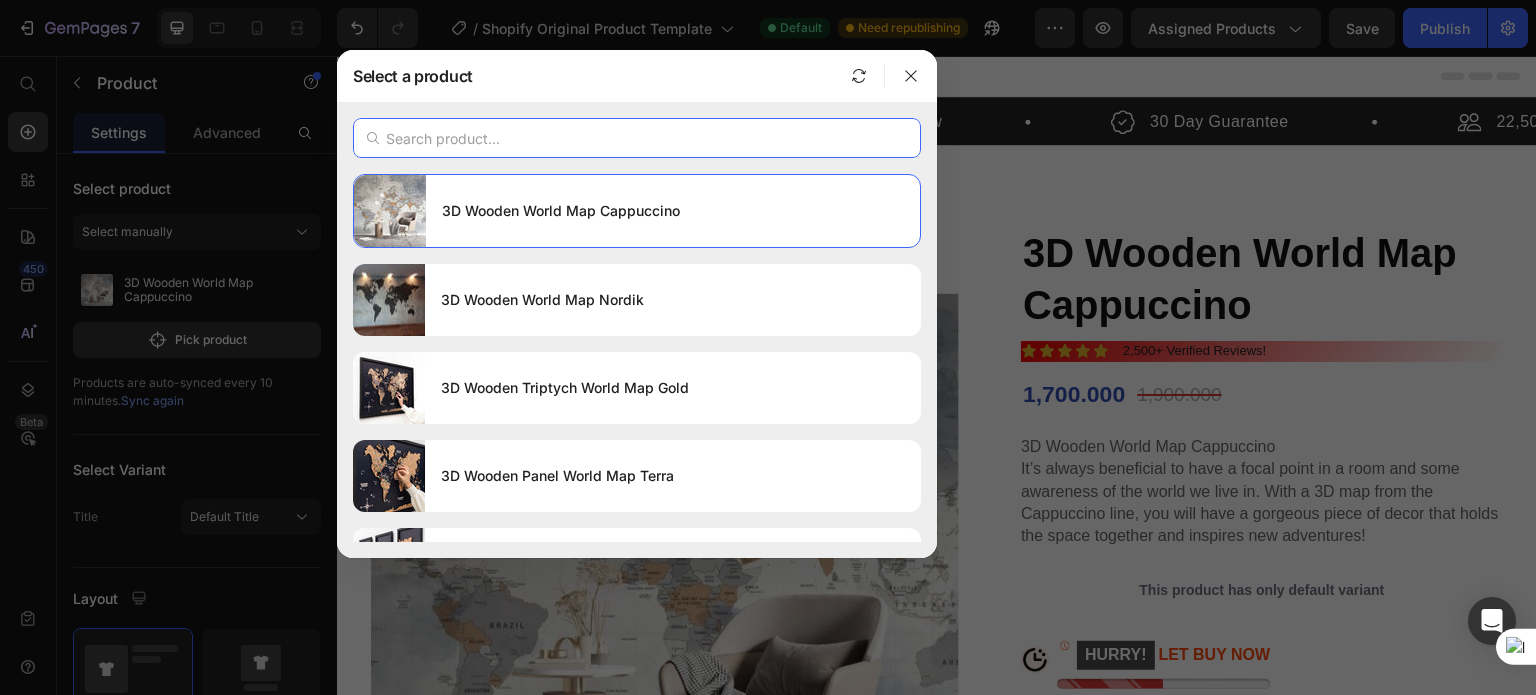 click at bounding box center [637, 138] 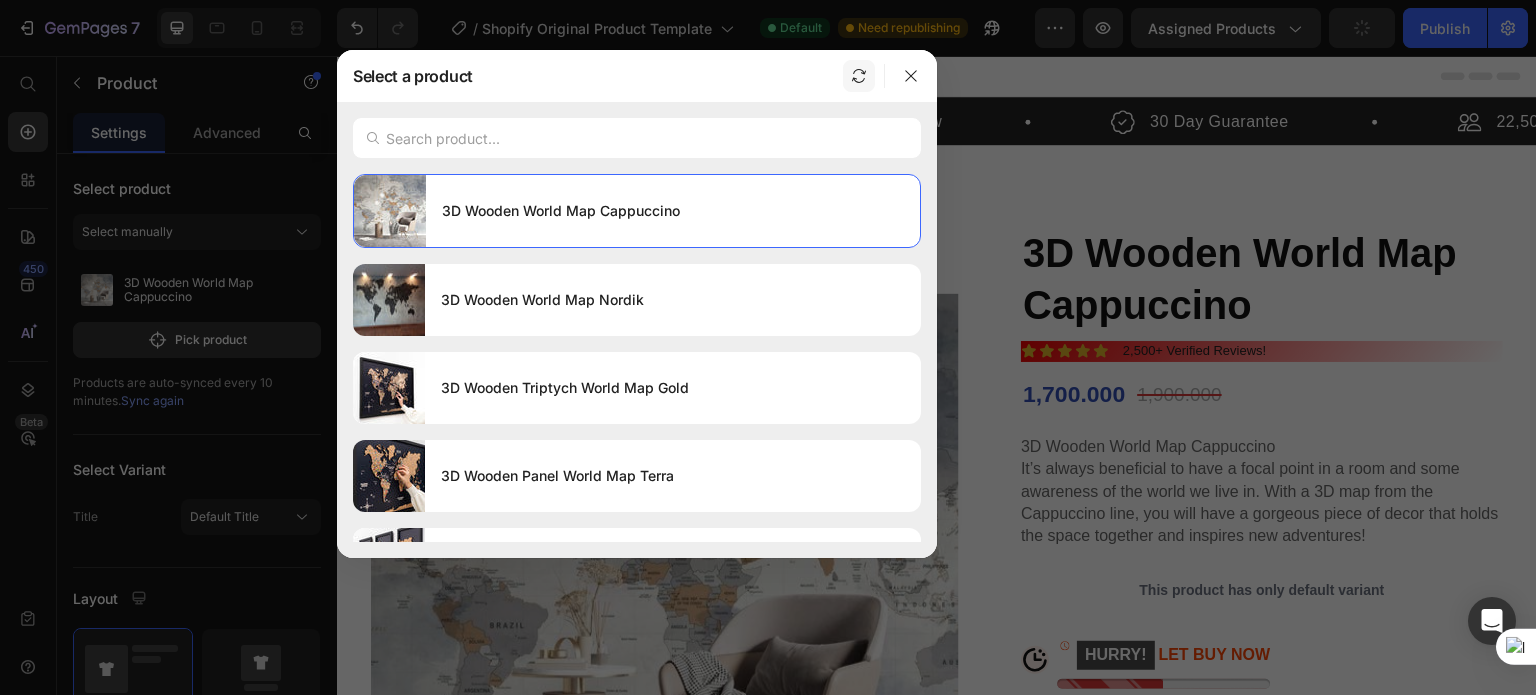 click 